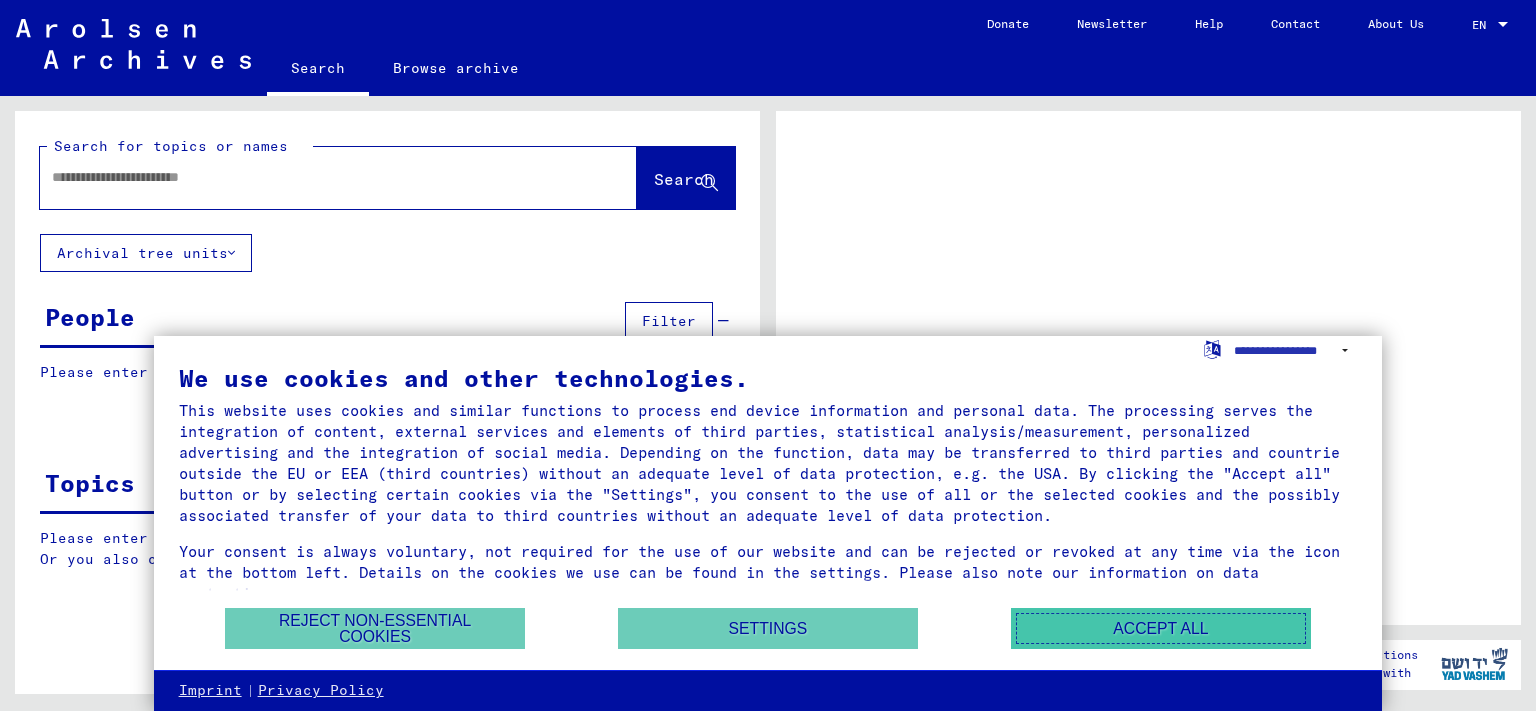scroll, scrollTop: 0, scrollLeft: 0, axis: both 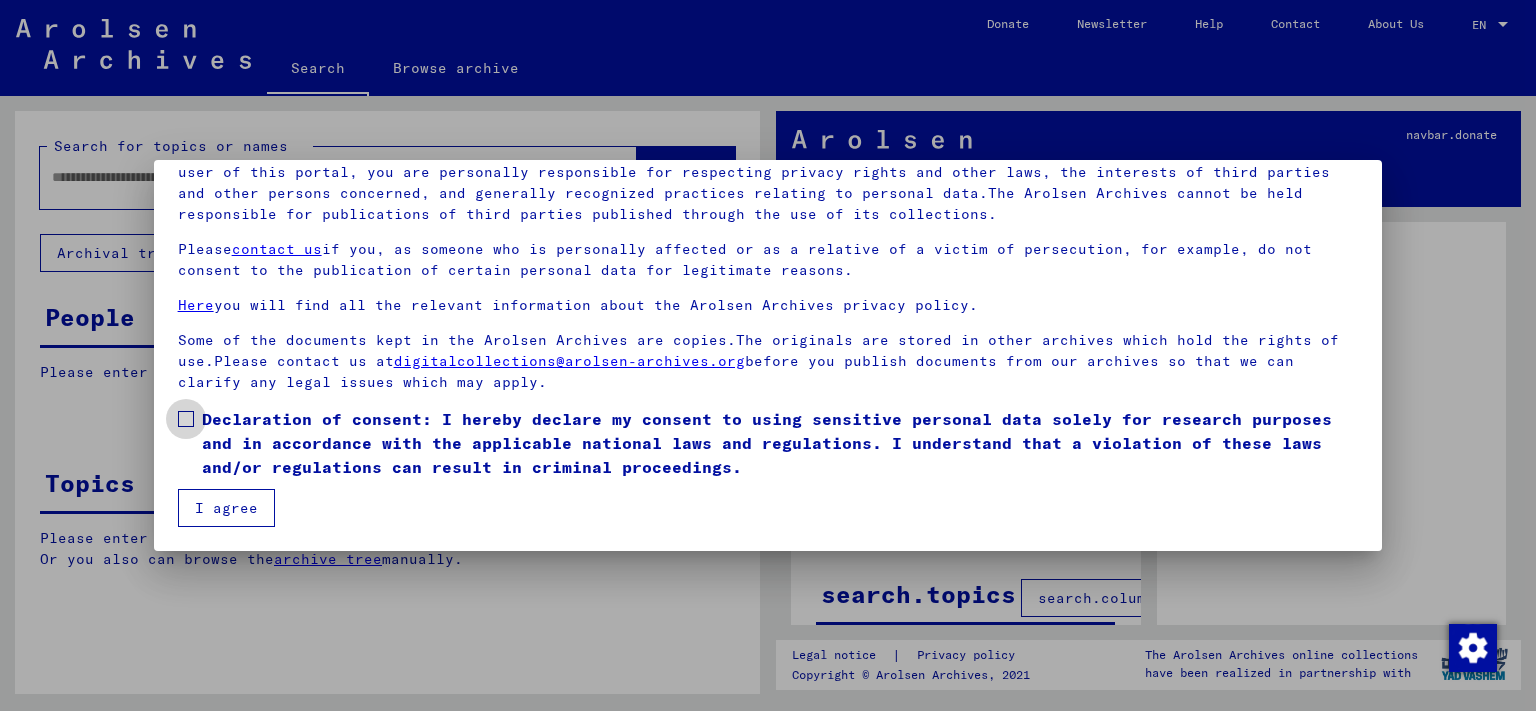click at bounding box center (186, 419) 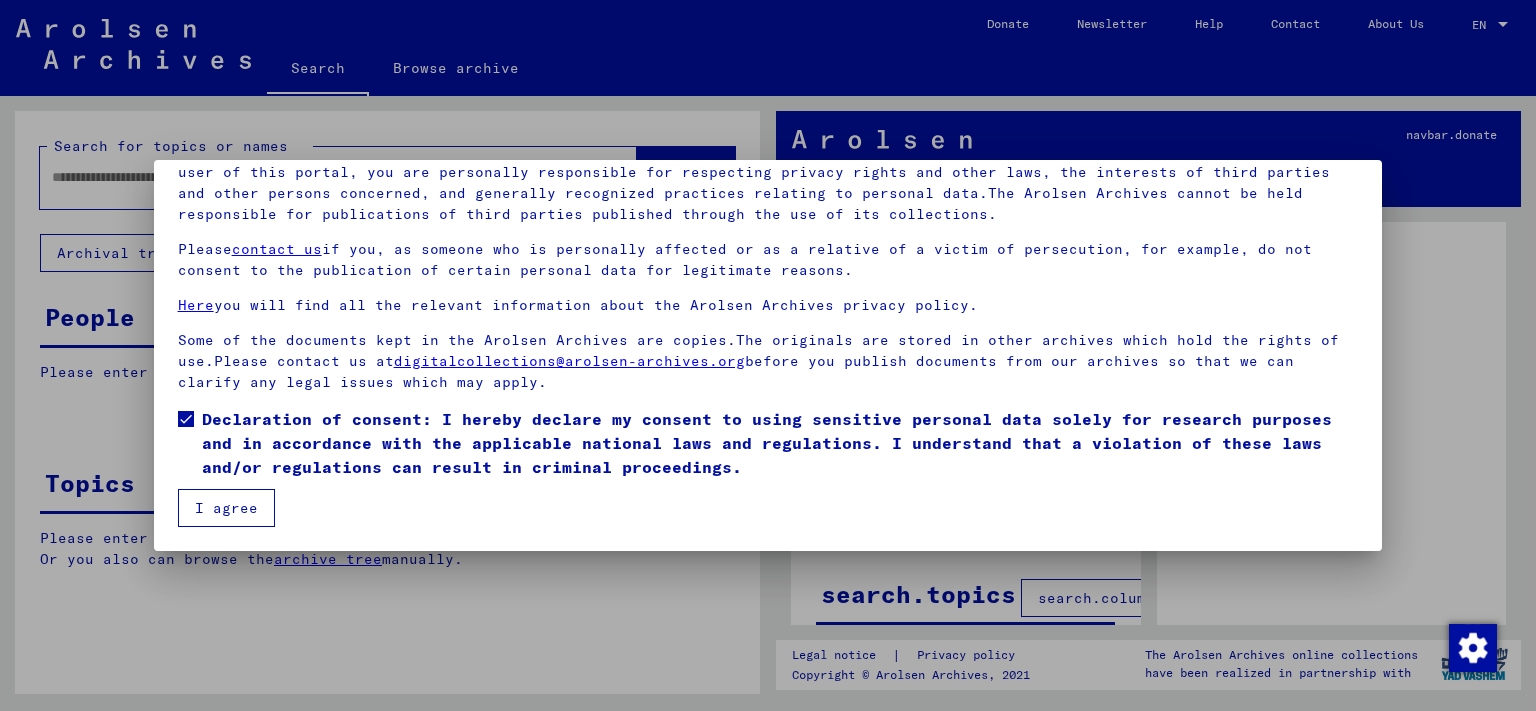 click on "I agree" at bounding box center [226, 508] 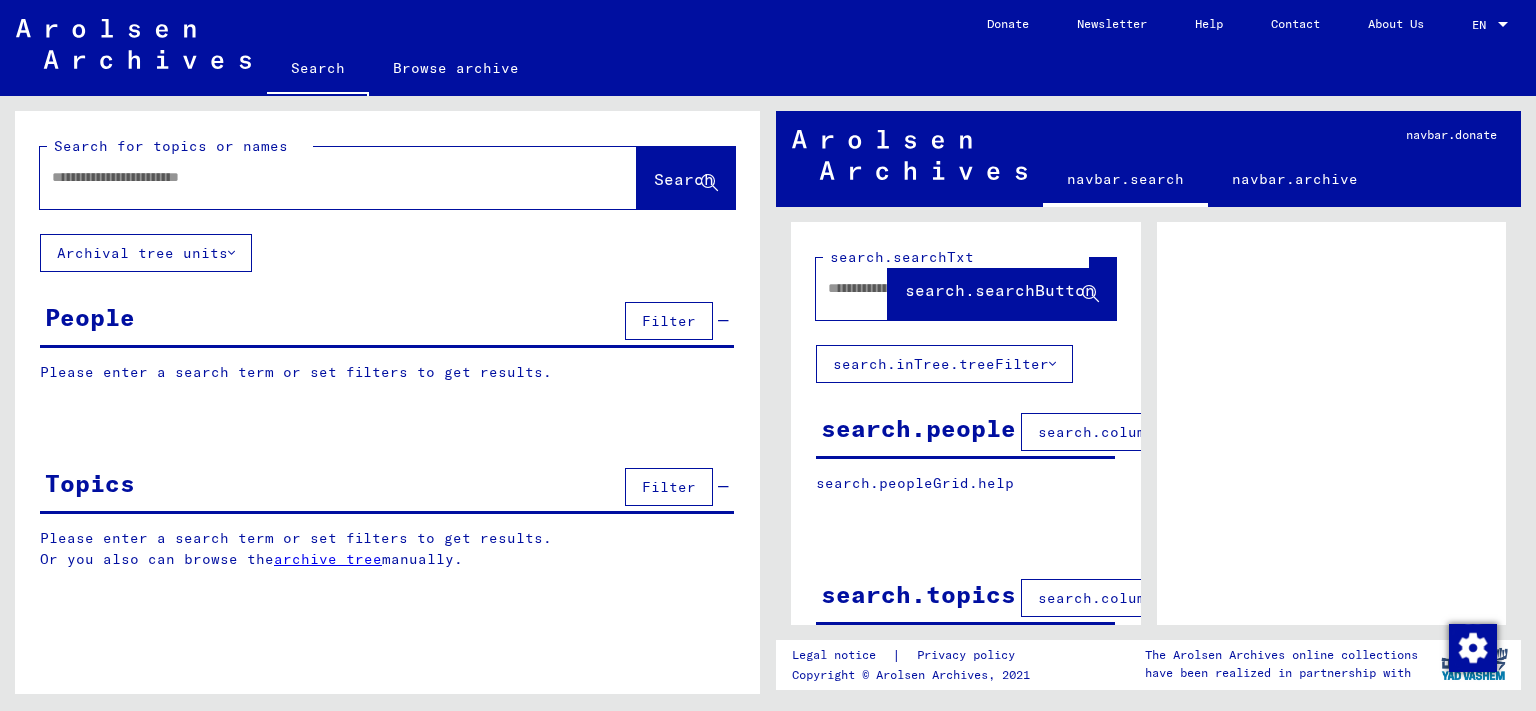 click 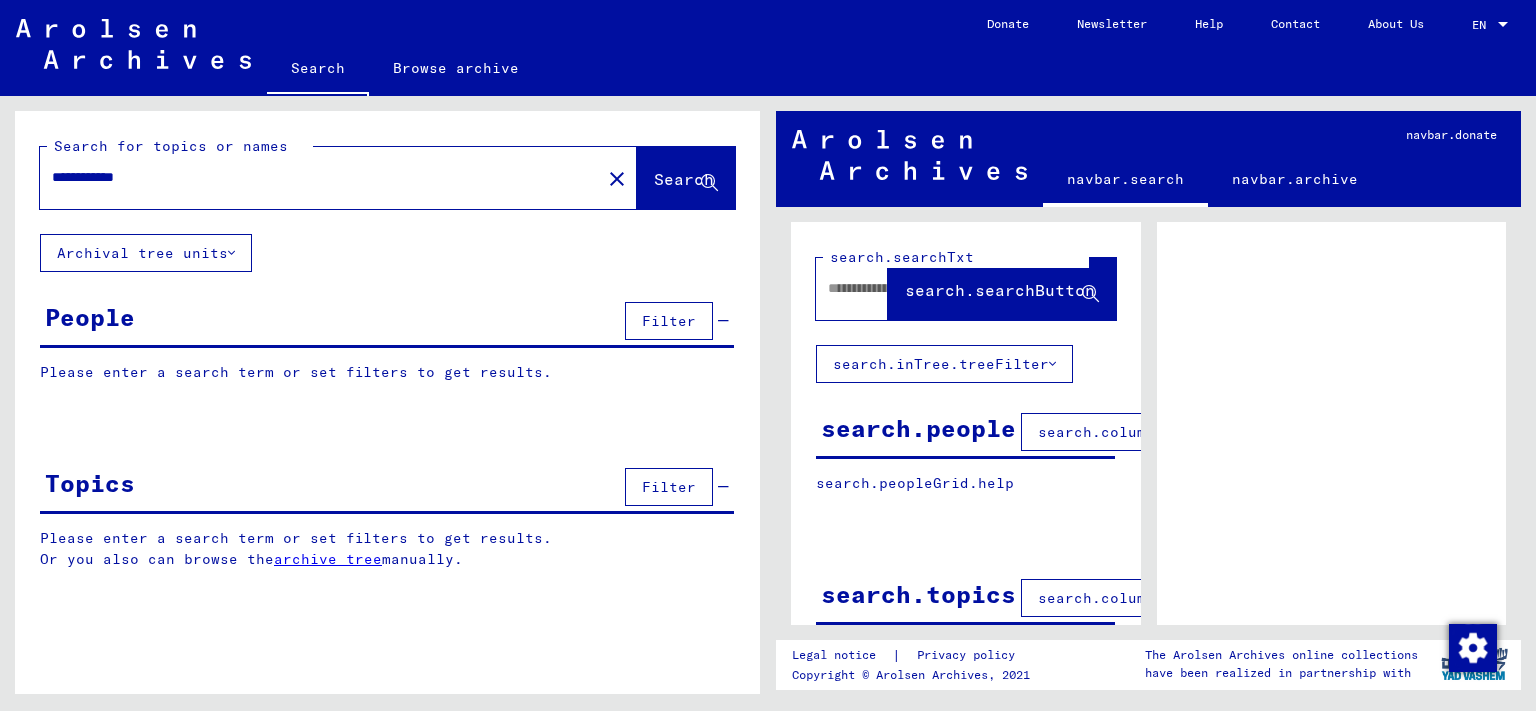 type on "**********" 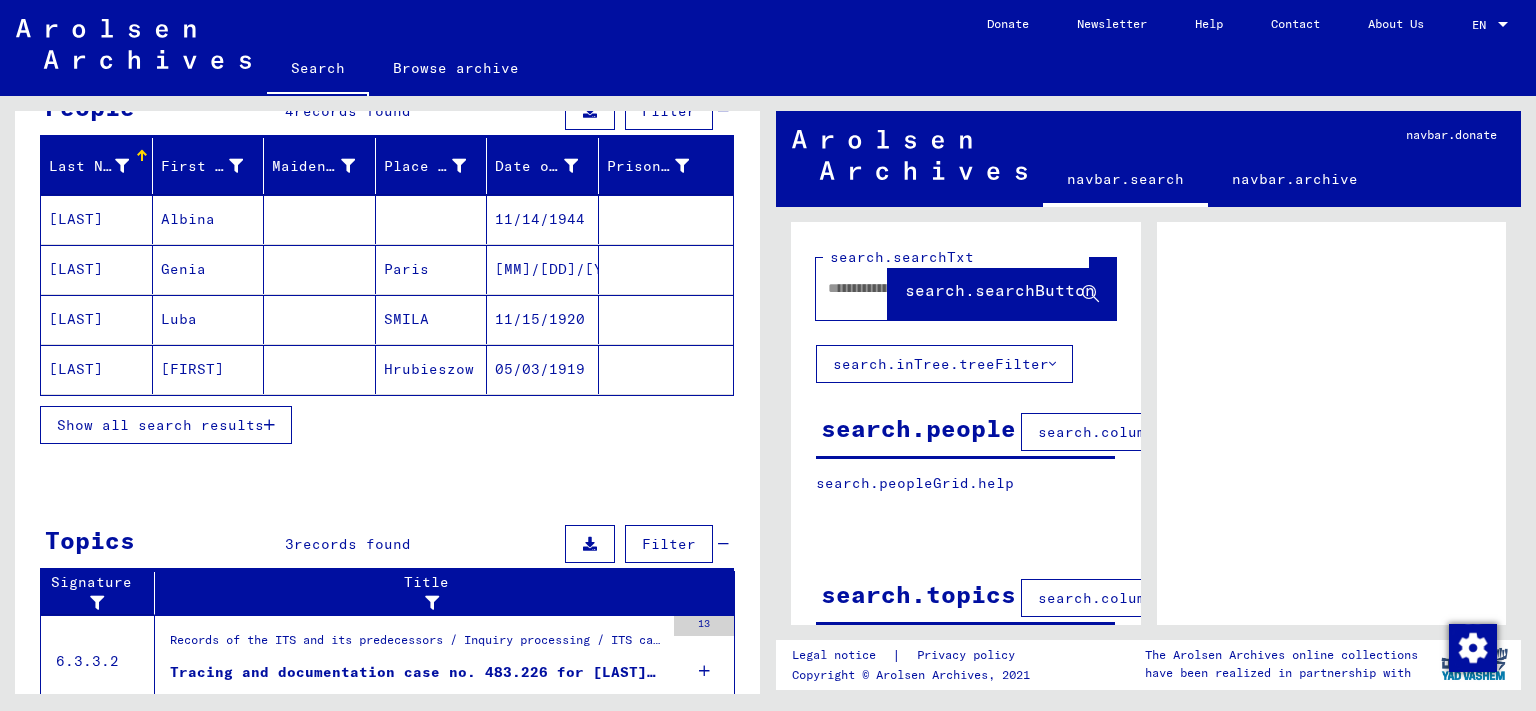 scroll, scrollTop: 0, scrollLeft: 0, axis: both 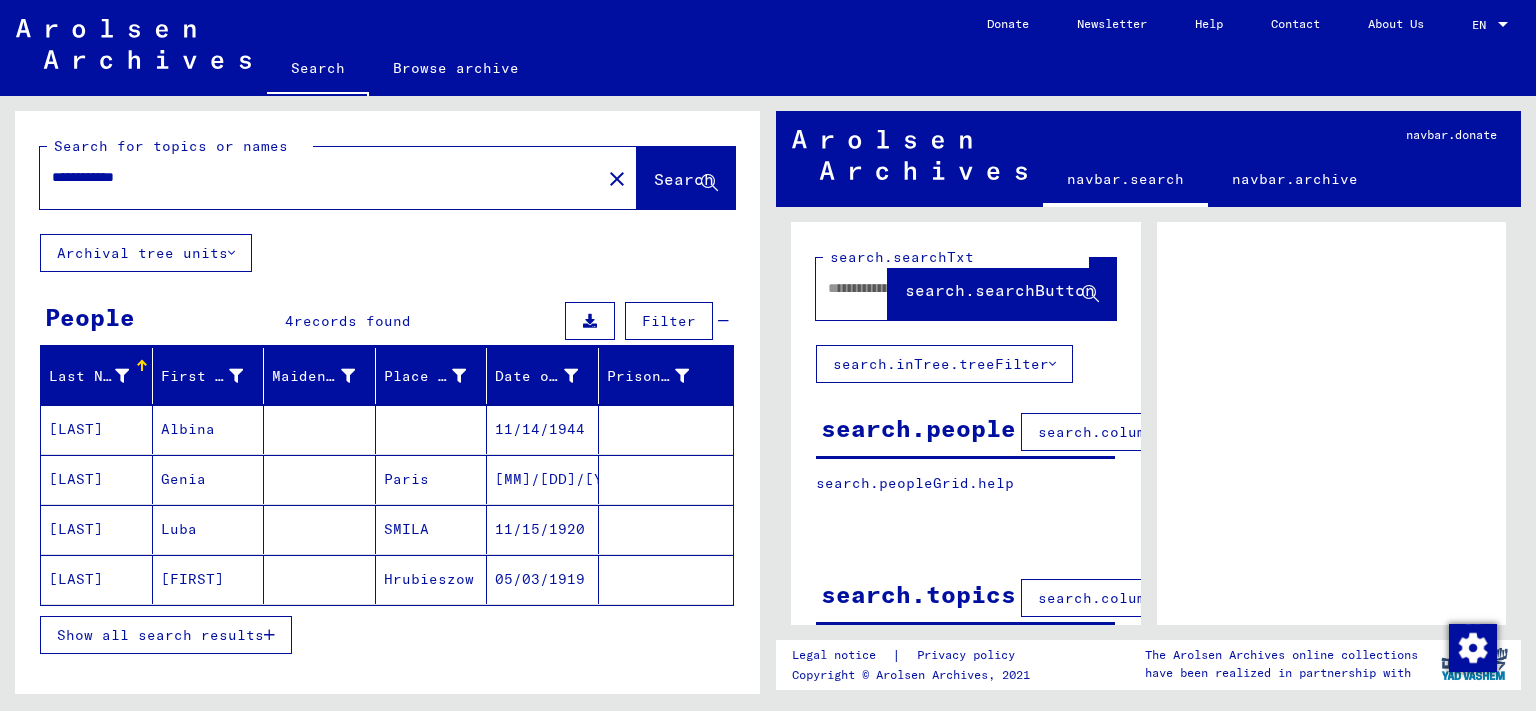 click on "Show all search results" at bounding box center [160, 635] 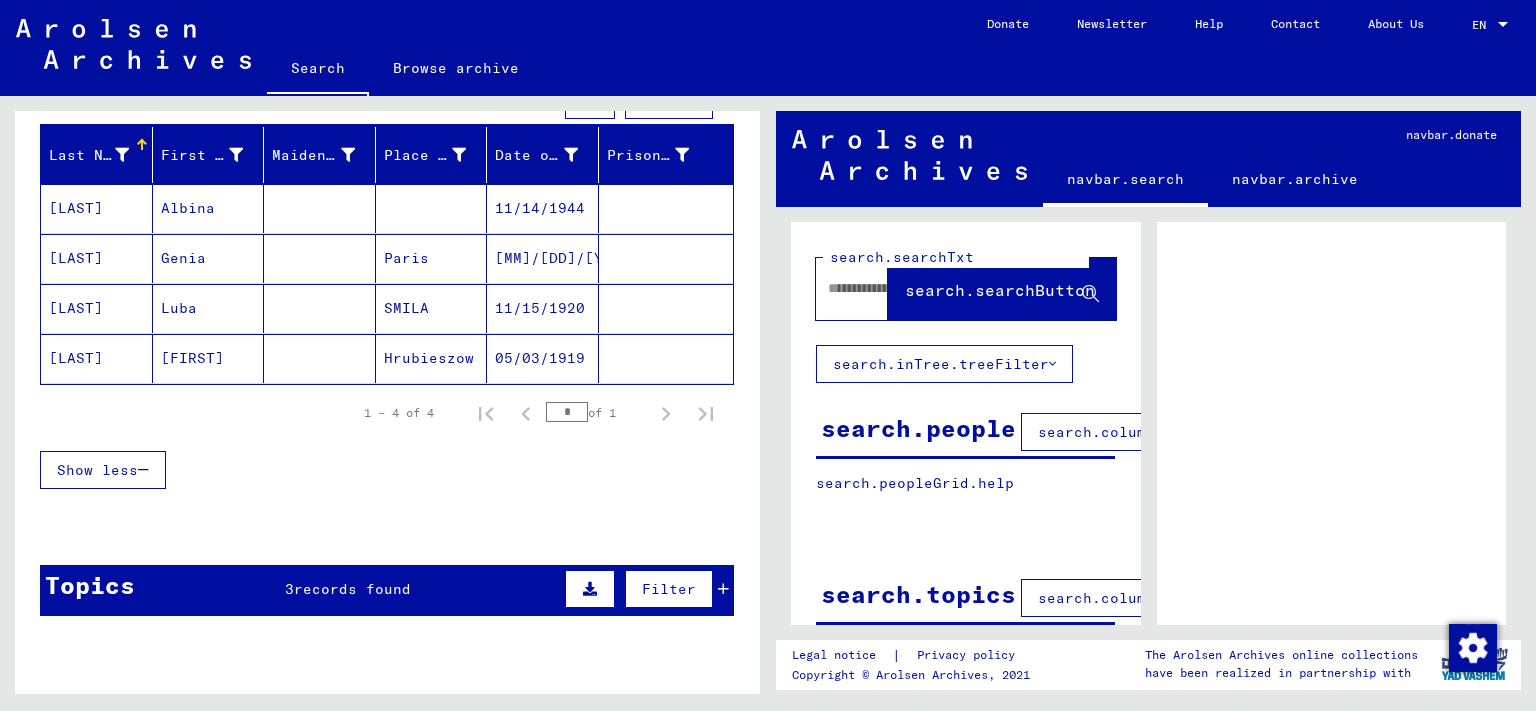 scroll, scrollTop: 110, scrollLeft: 0, axis: vertical 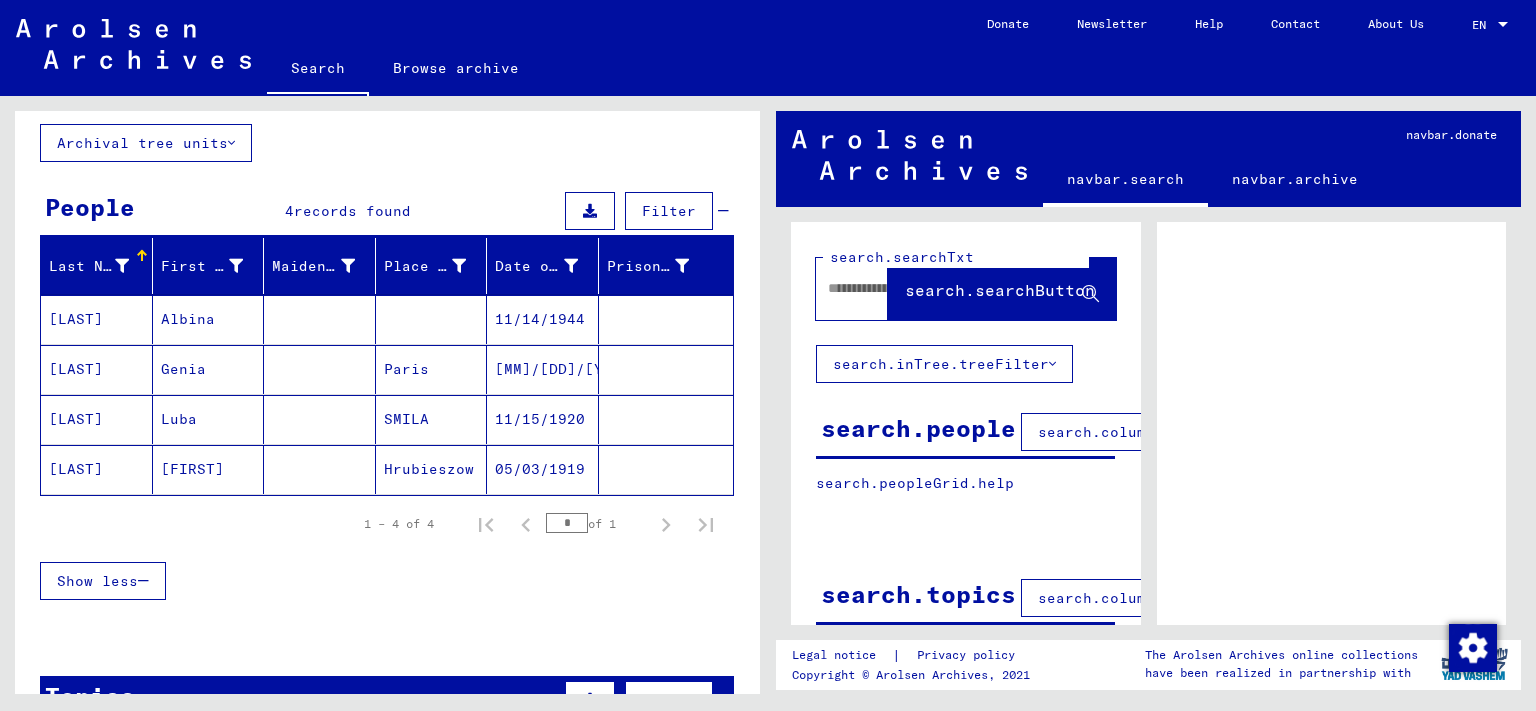 click on "[LAST]" at bounding box center [97, 369] 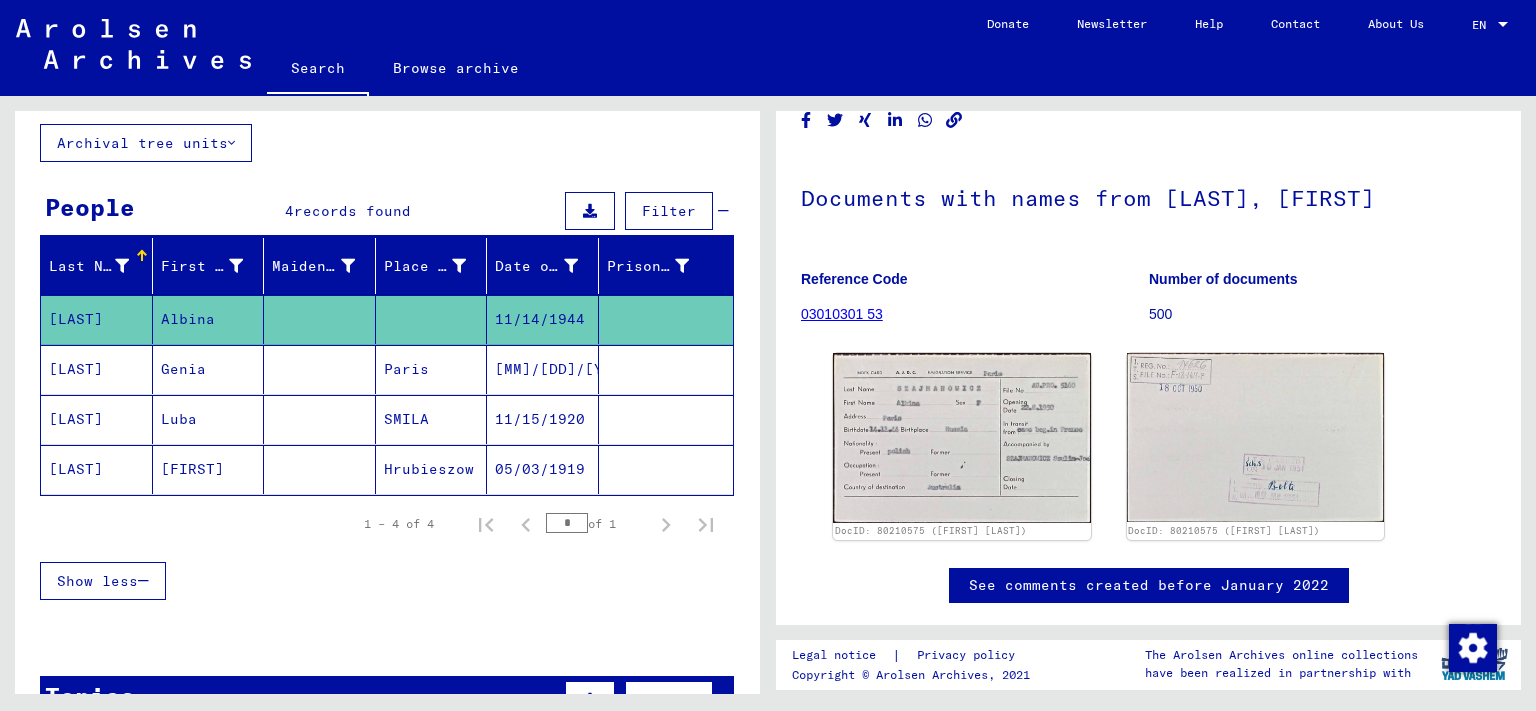 scroll, scrollTop: 110, scrollLeft: 0, axis: vertical 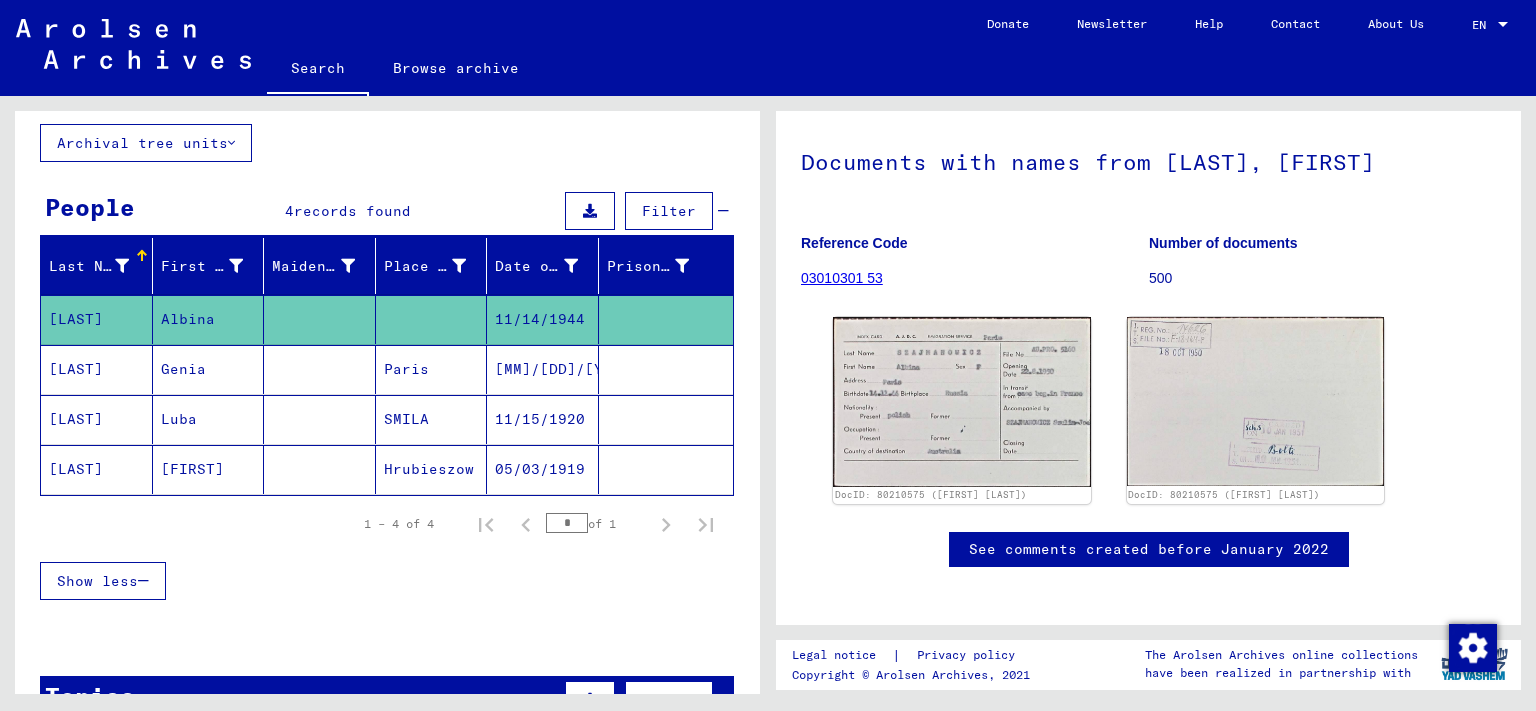 click on "[LAST]" at bounding box center [97, 419] 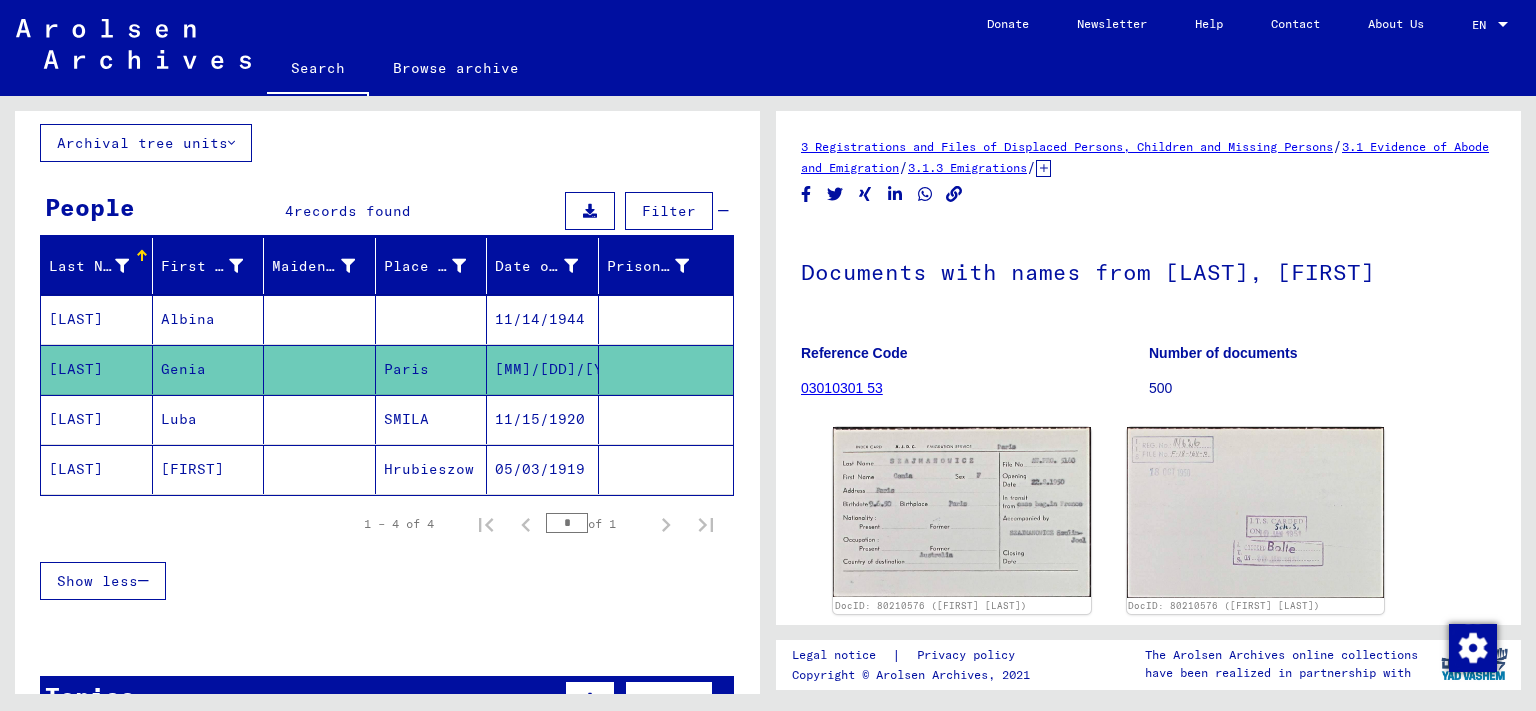 scroll, scrollTop: 110, scrollLeft: 0, axis: vertical 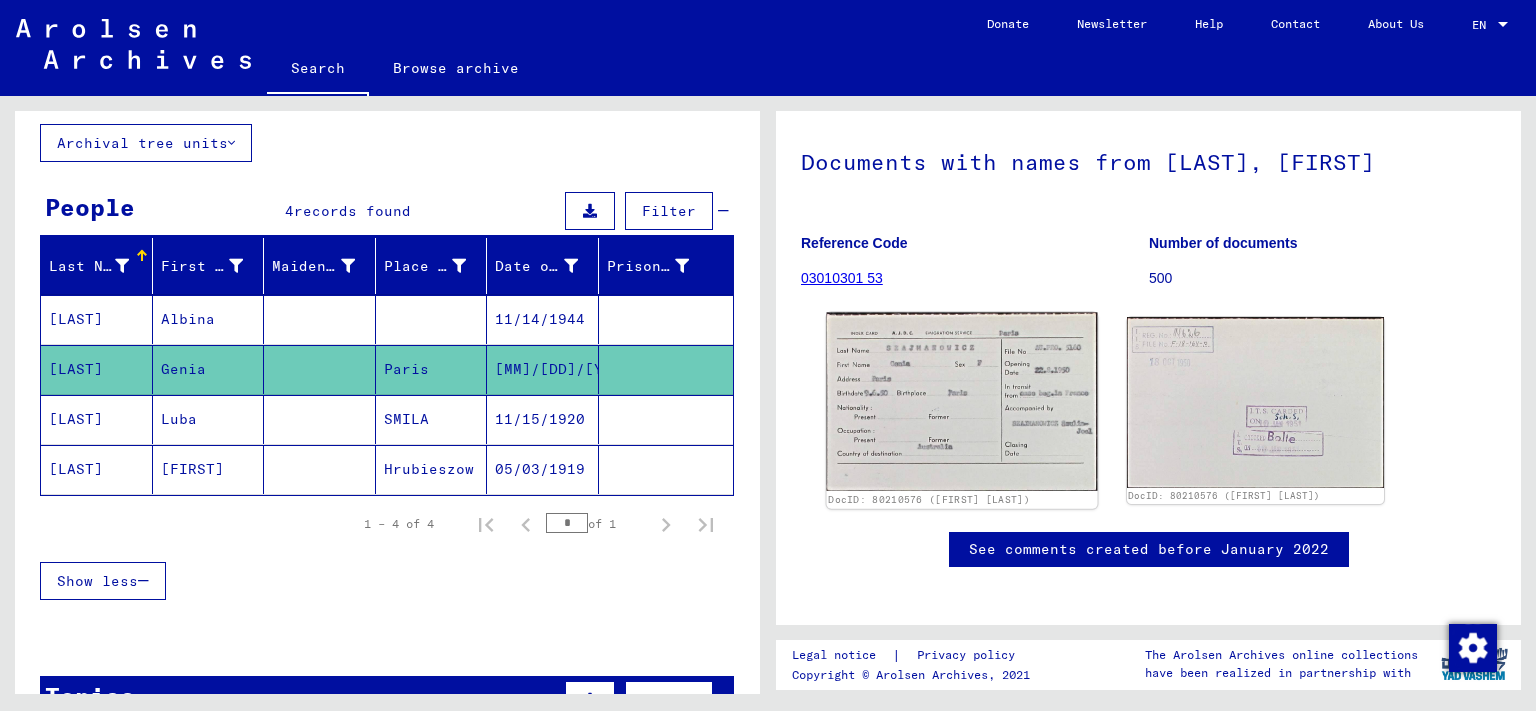 click 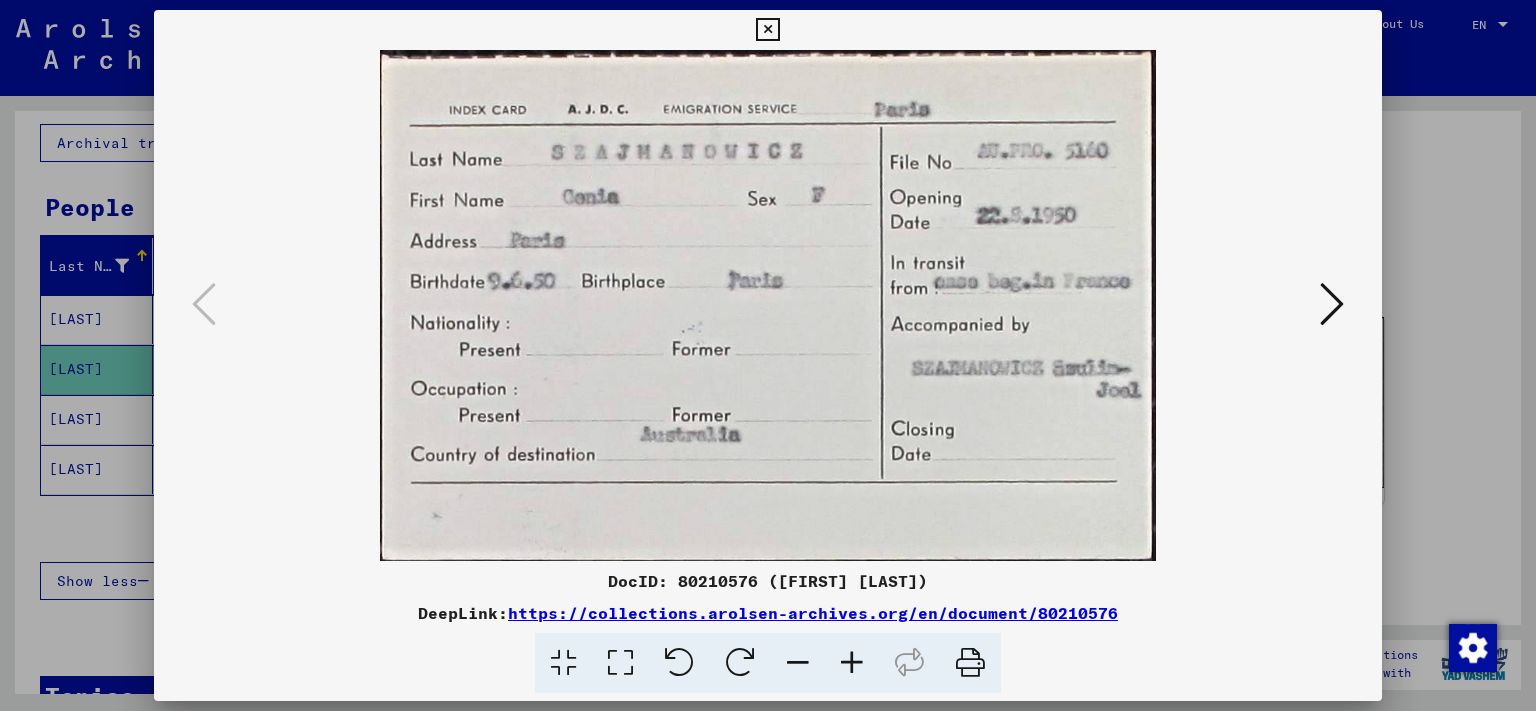 click at bounding box center (767, 30) 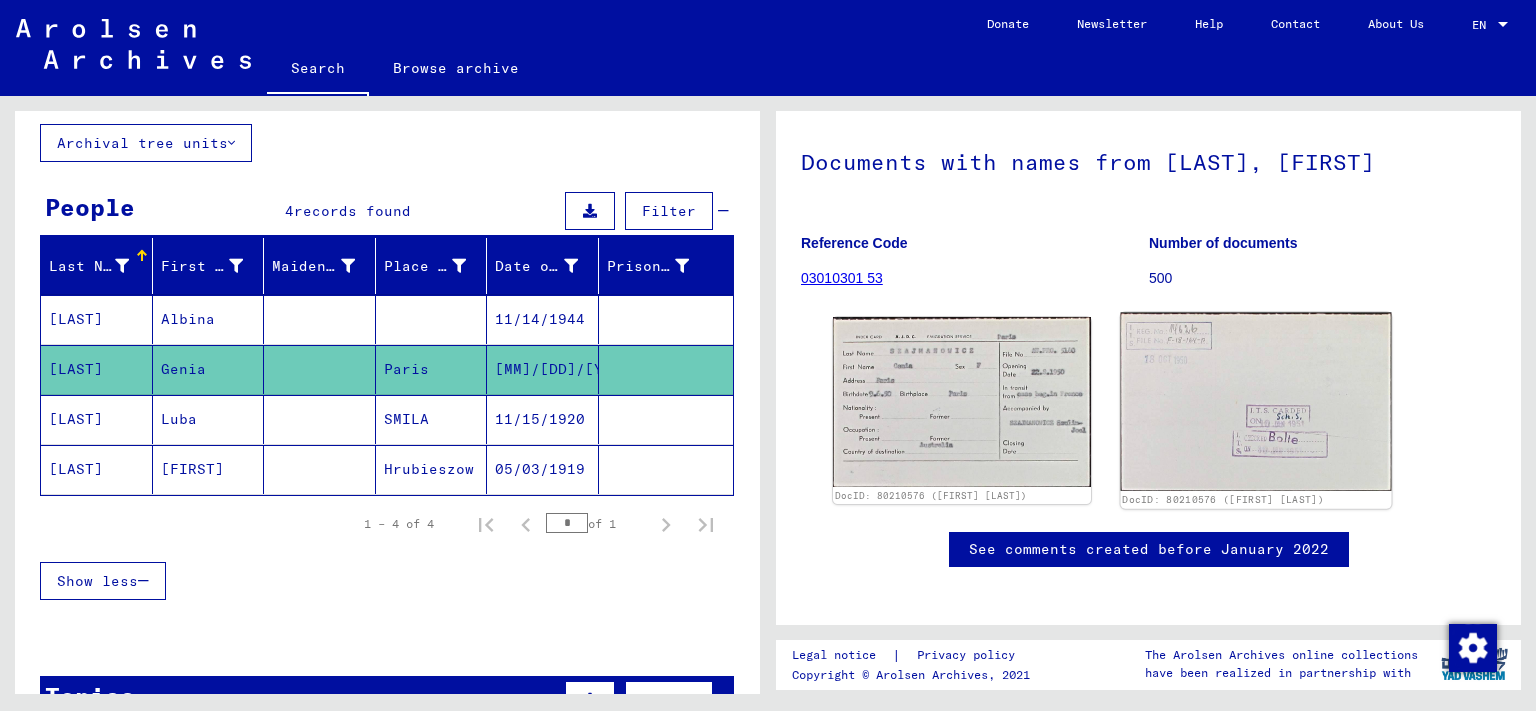 click 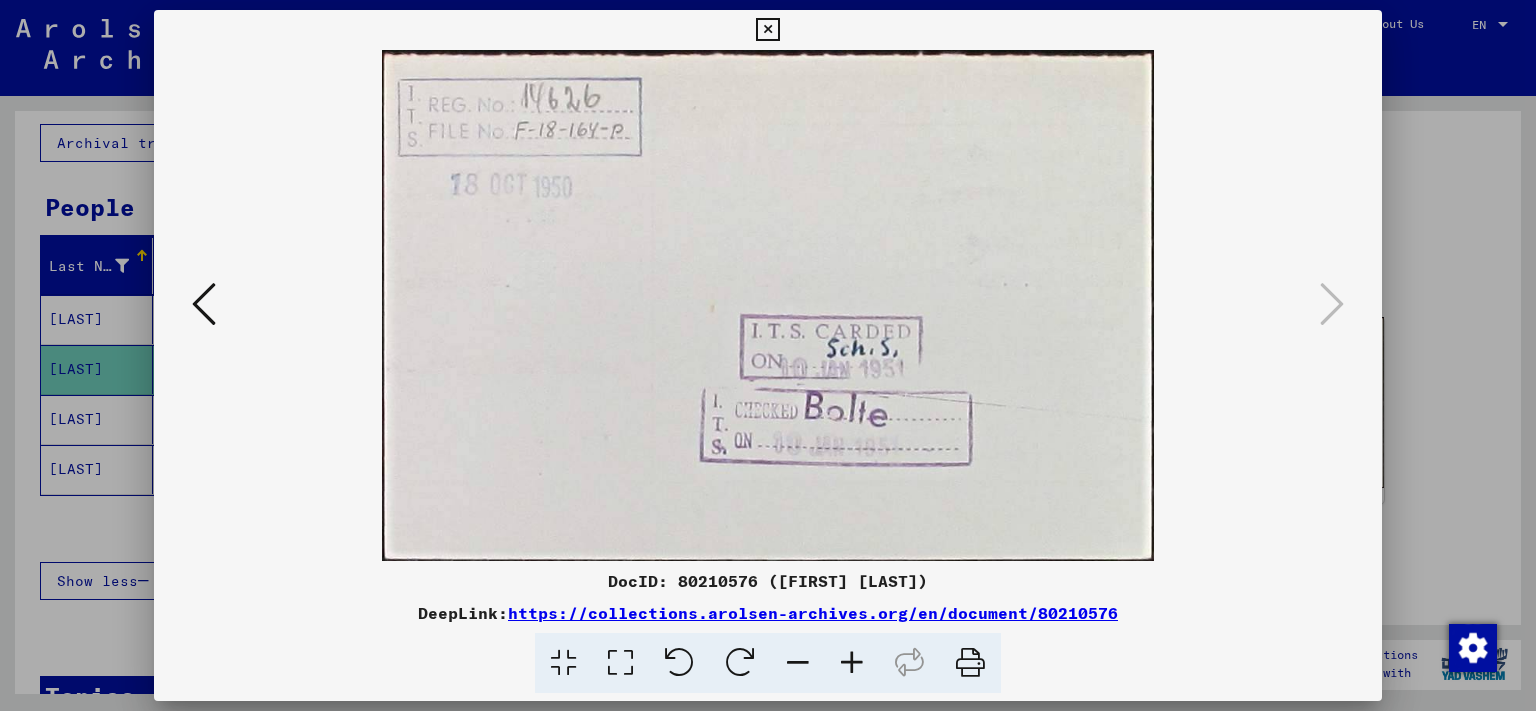 click at bounding box center [767, 30] 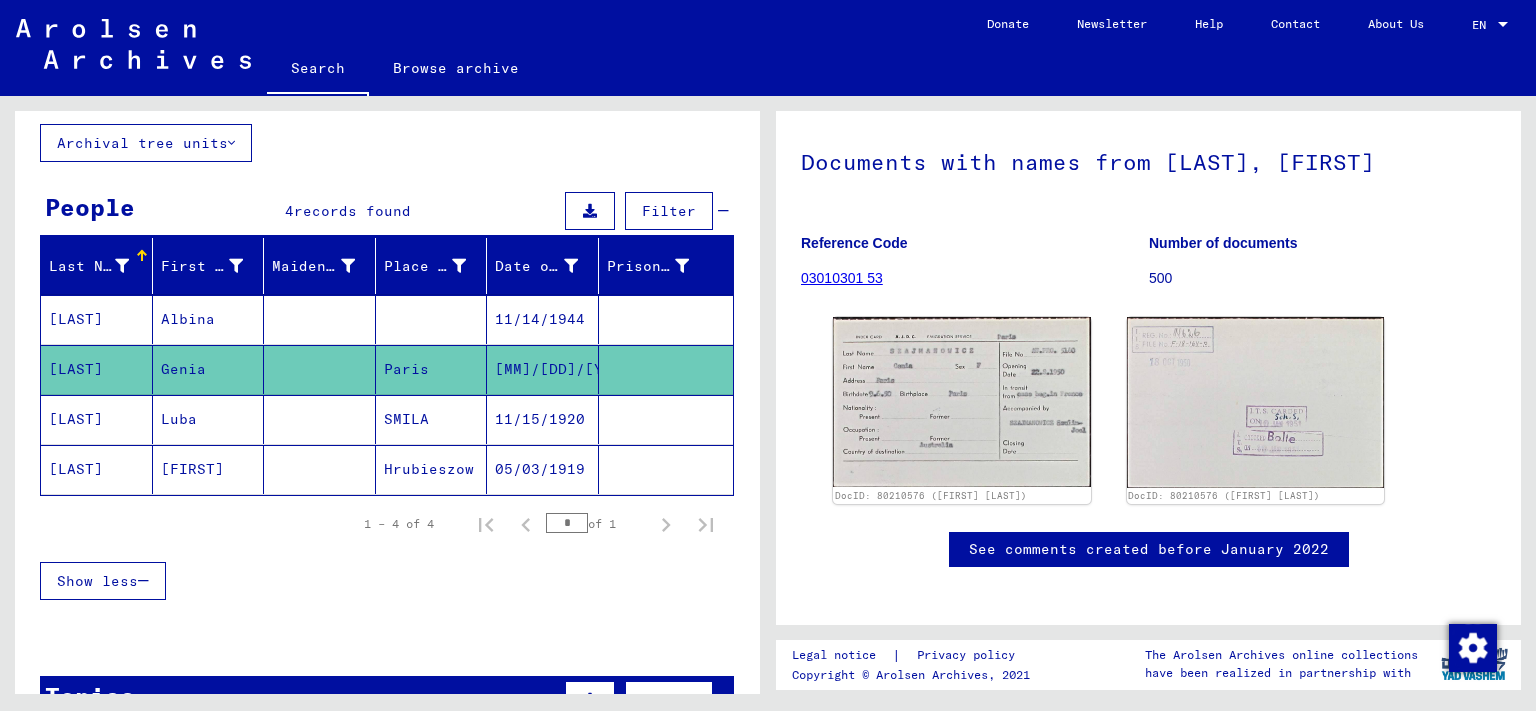 click on "[LAST]" at bounding box center (97, 469) 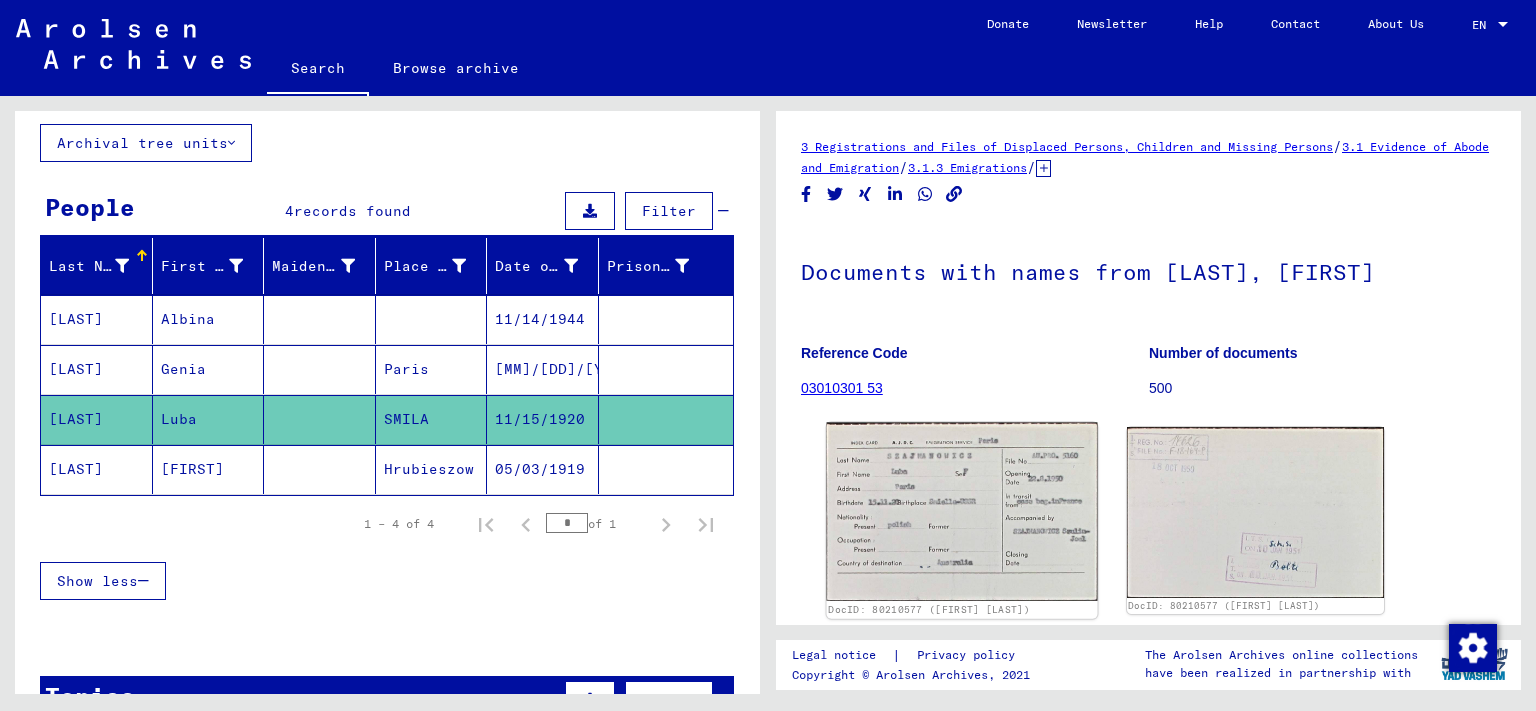 click 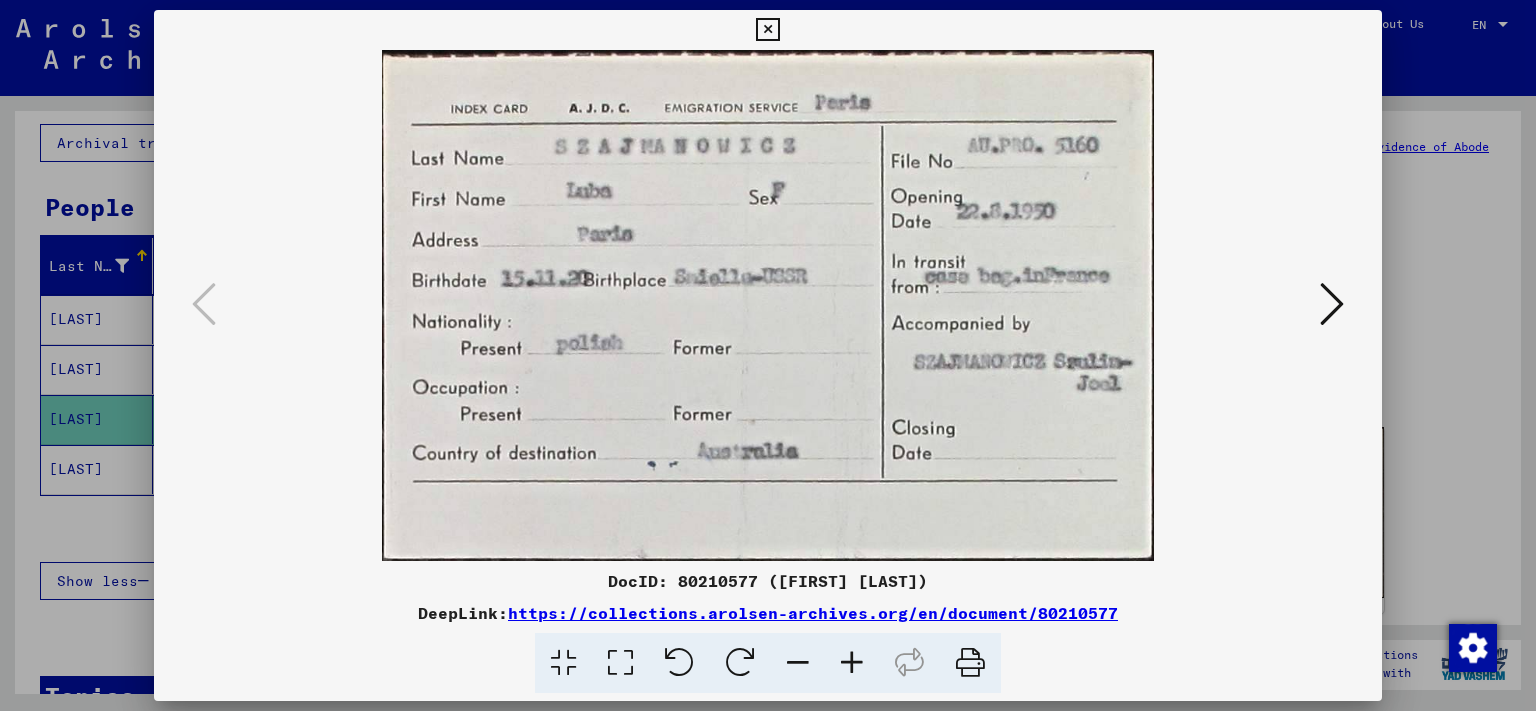 click at bounding box center [767, 30] 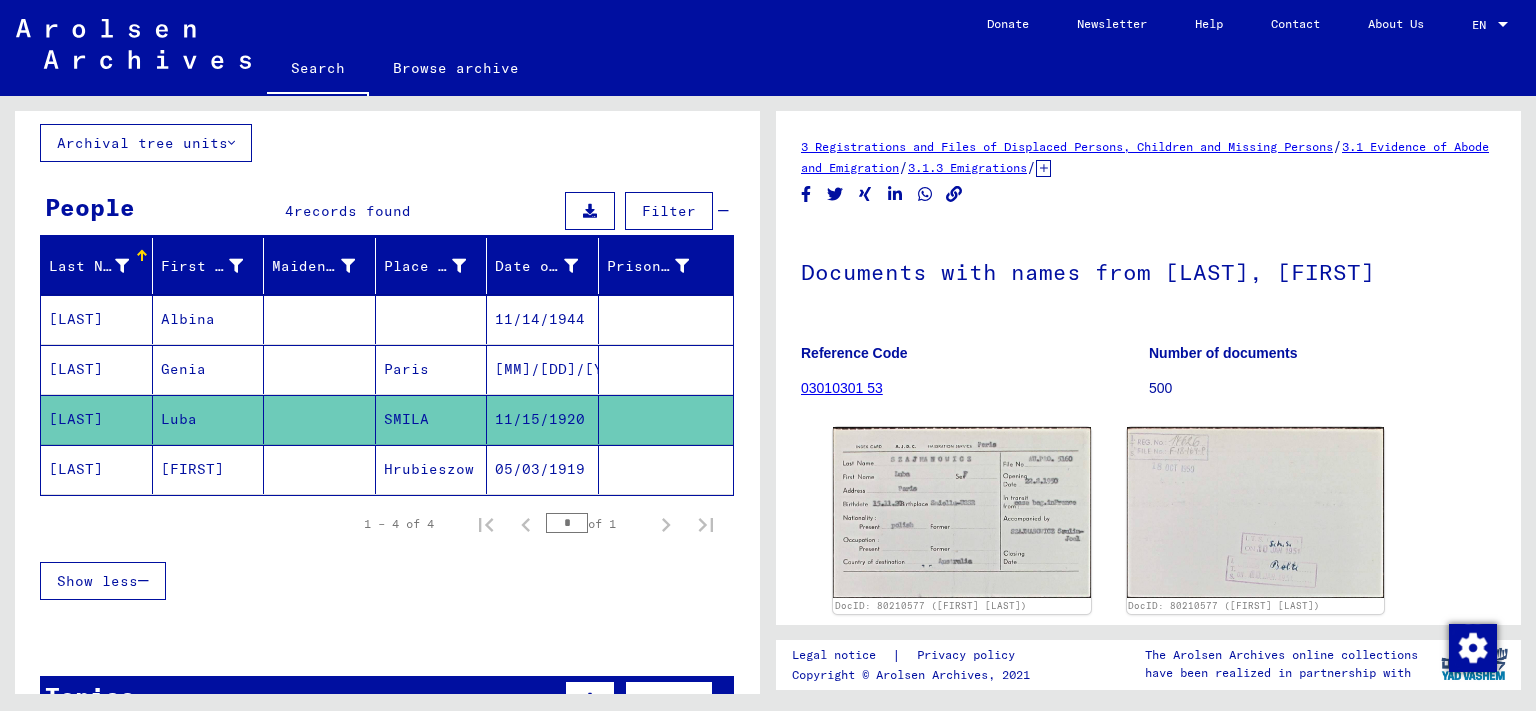 click on "[LAST]" 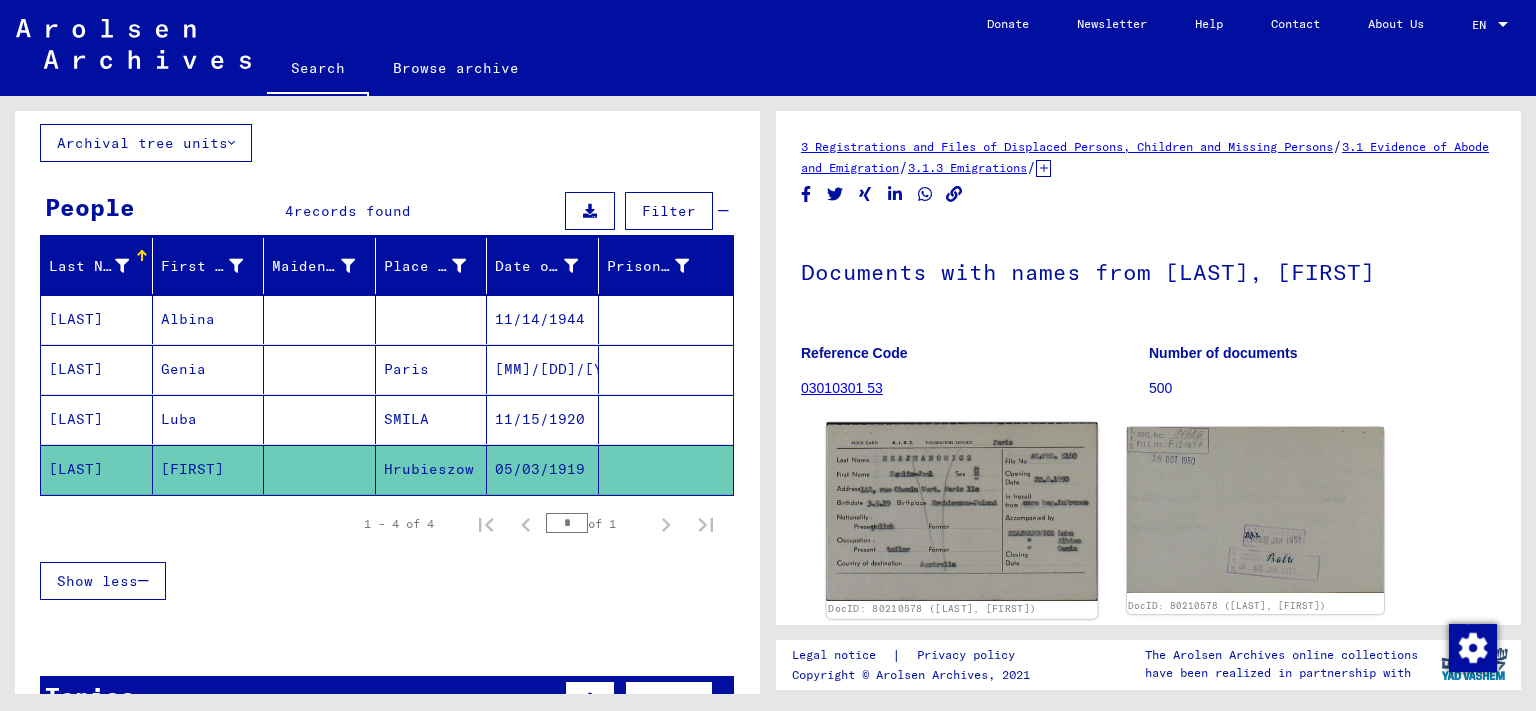 click 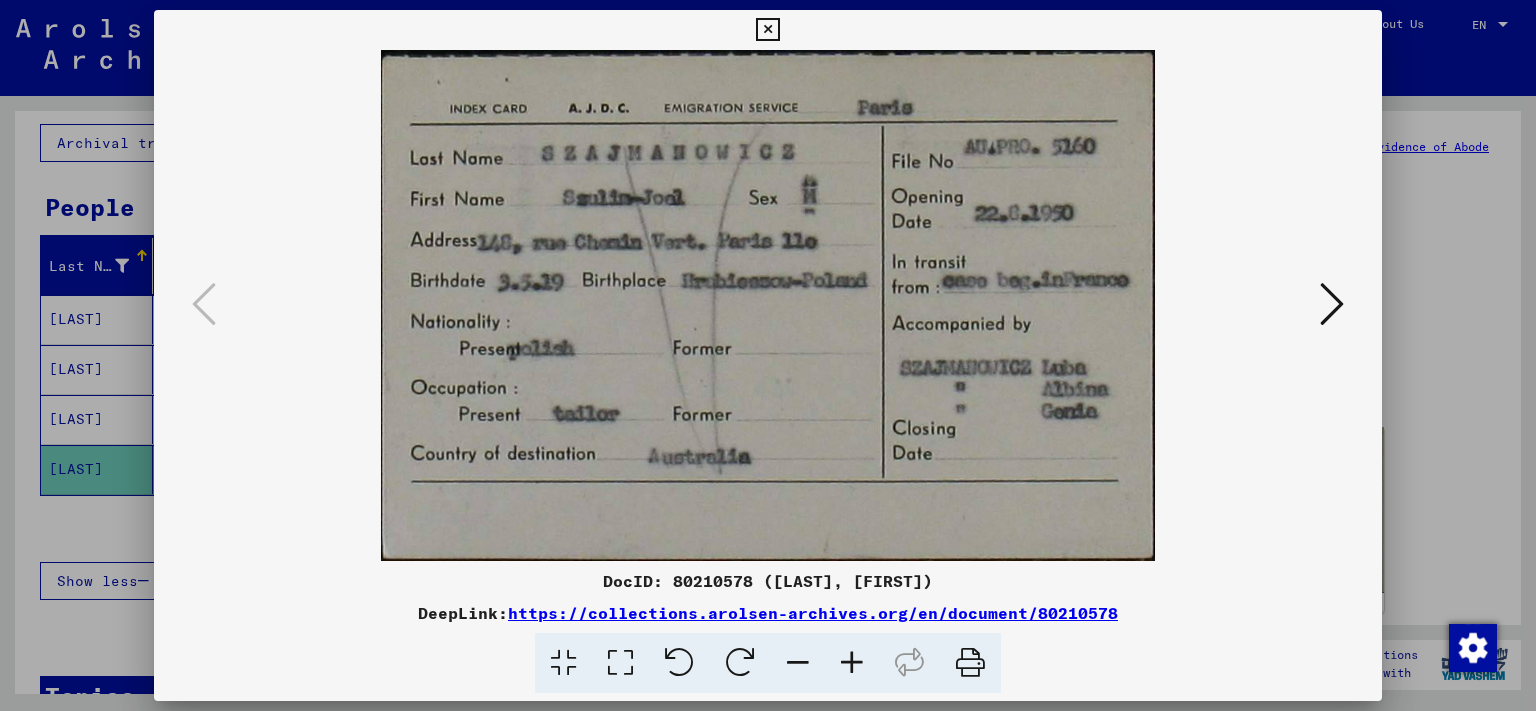 click at bounding box center (767, 30) 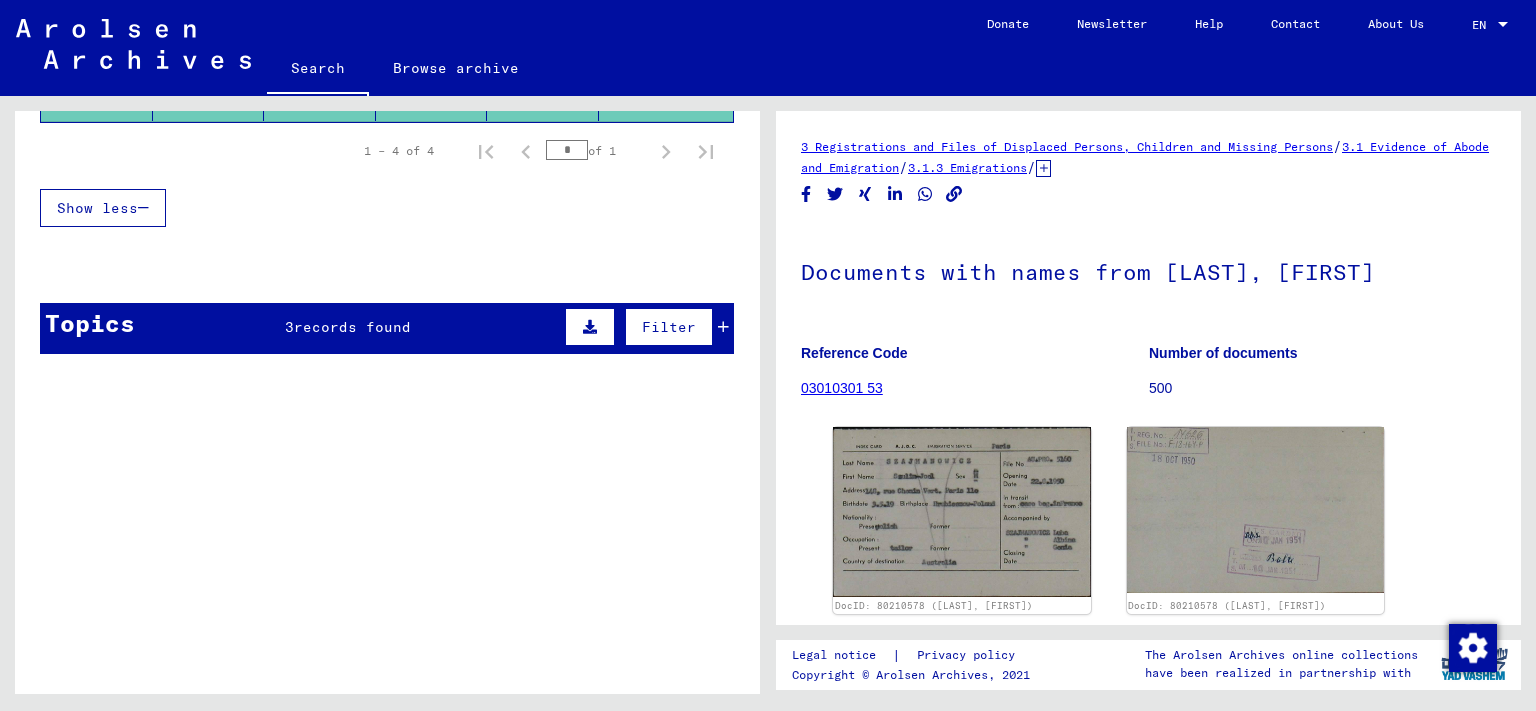 scroll, scrollTop: 492, scrollLeft: 0, axis: vertical 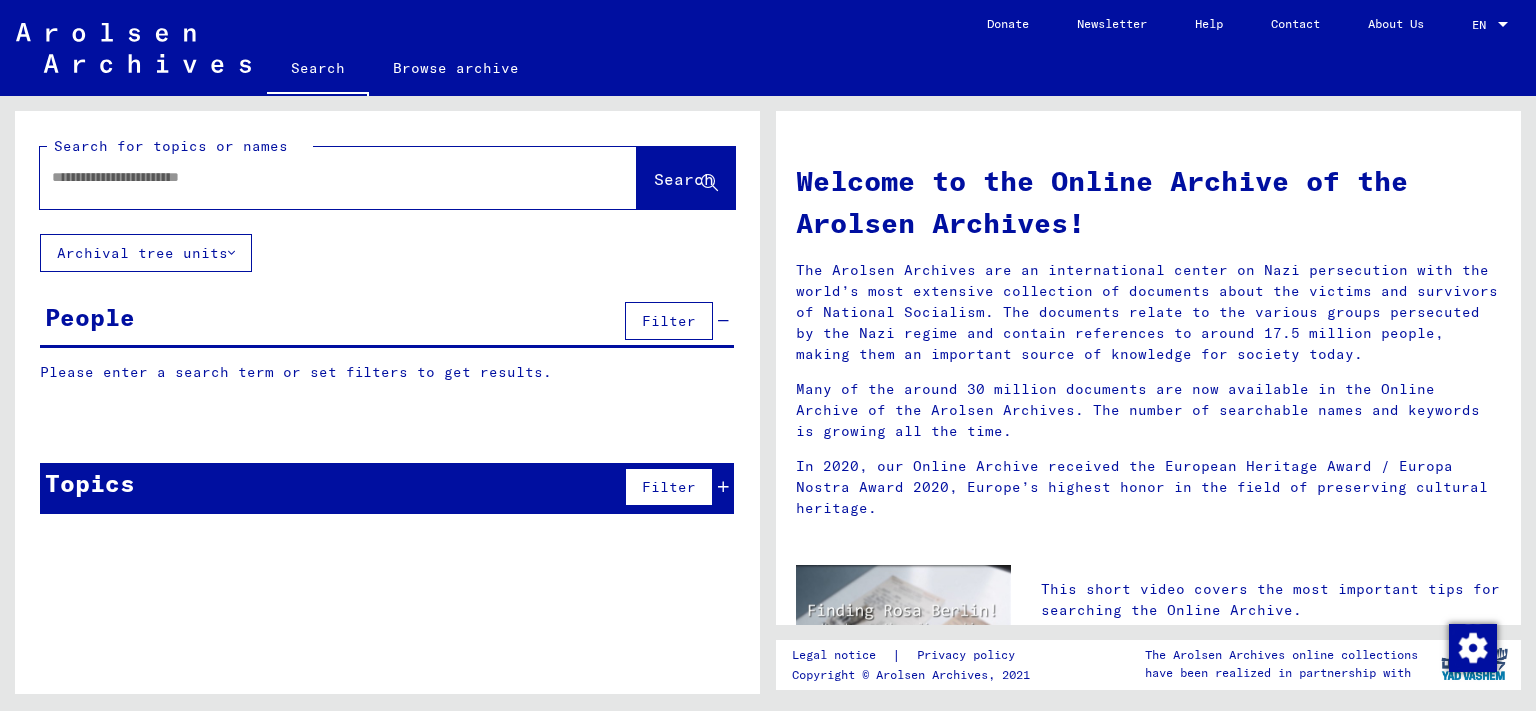 click 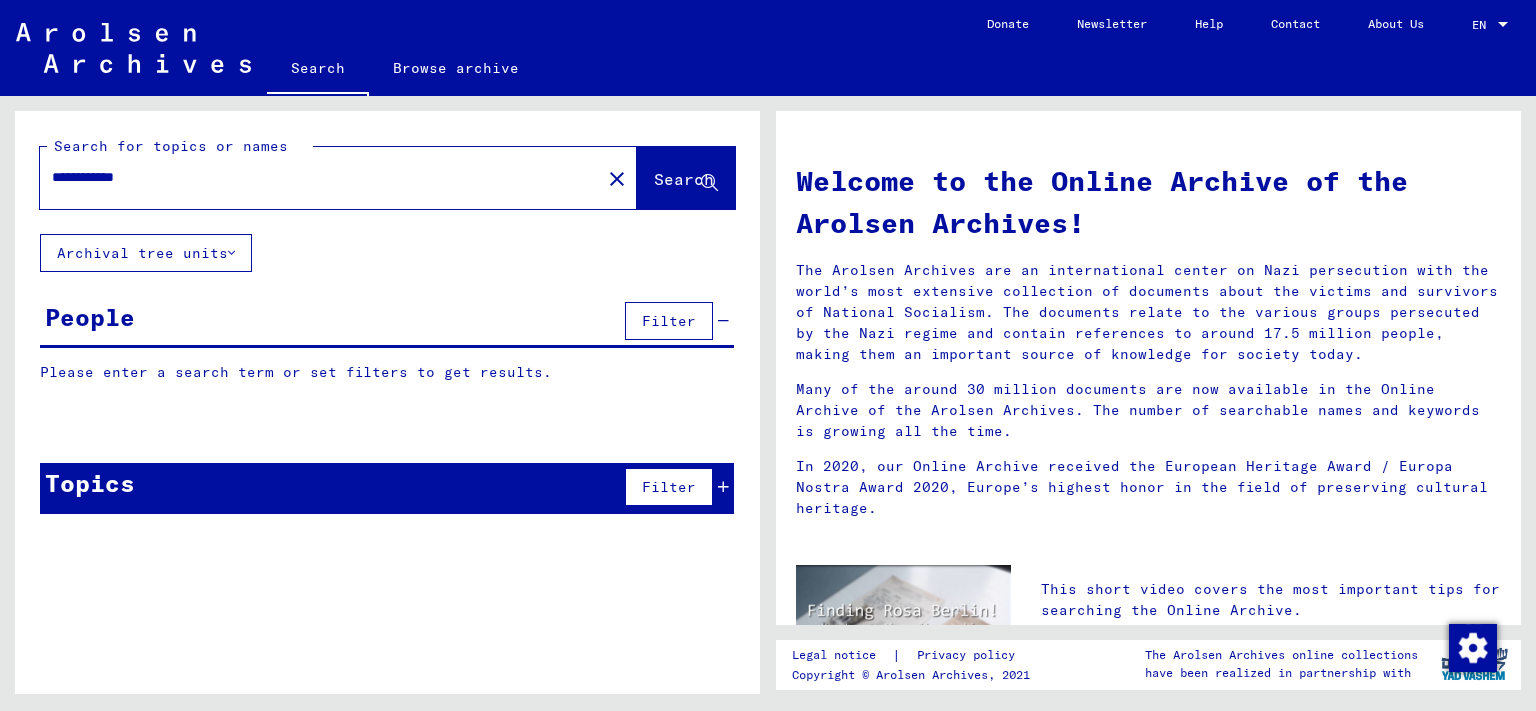 type on "**********" 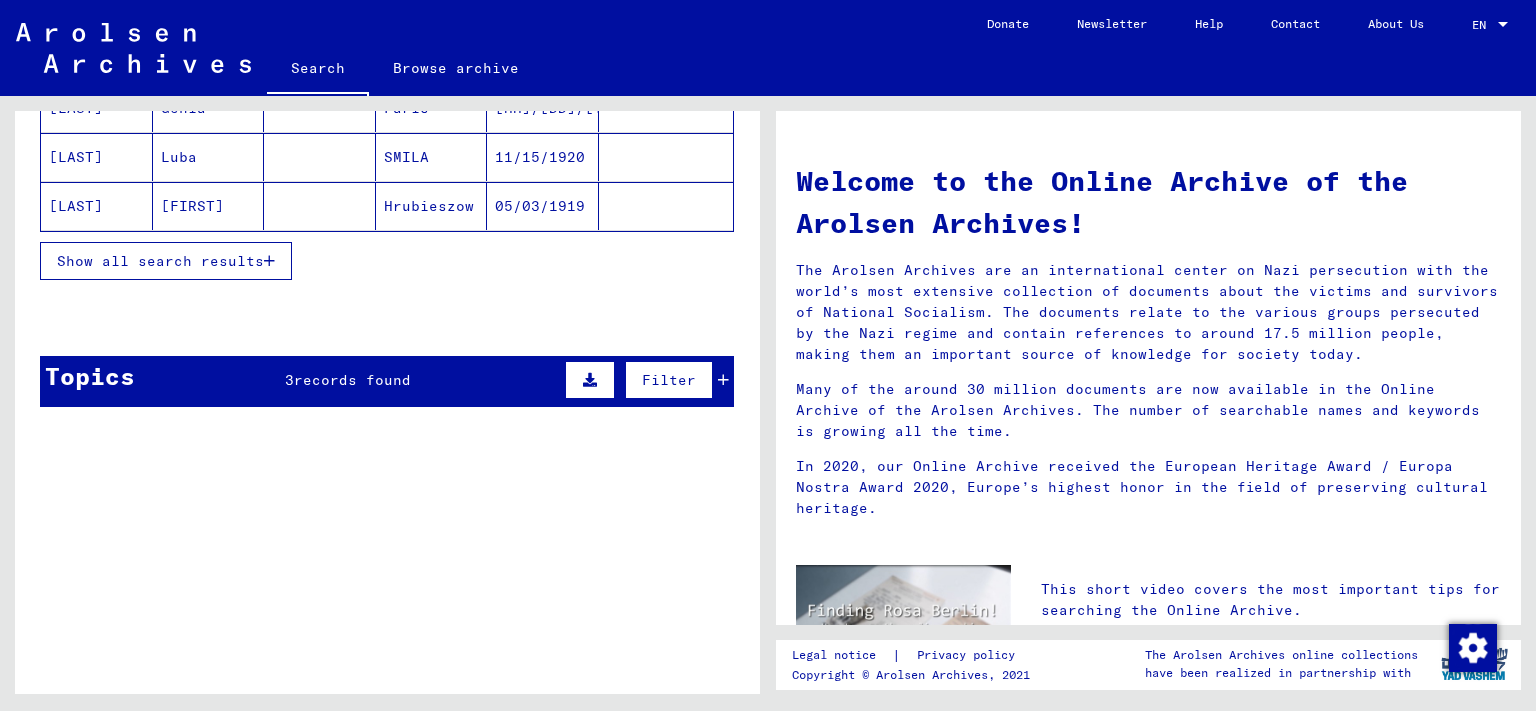 scroll, scrollTop: 322, scrollLeft: 0, axis: vertical 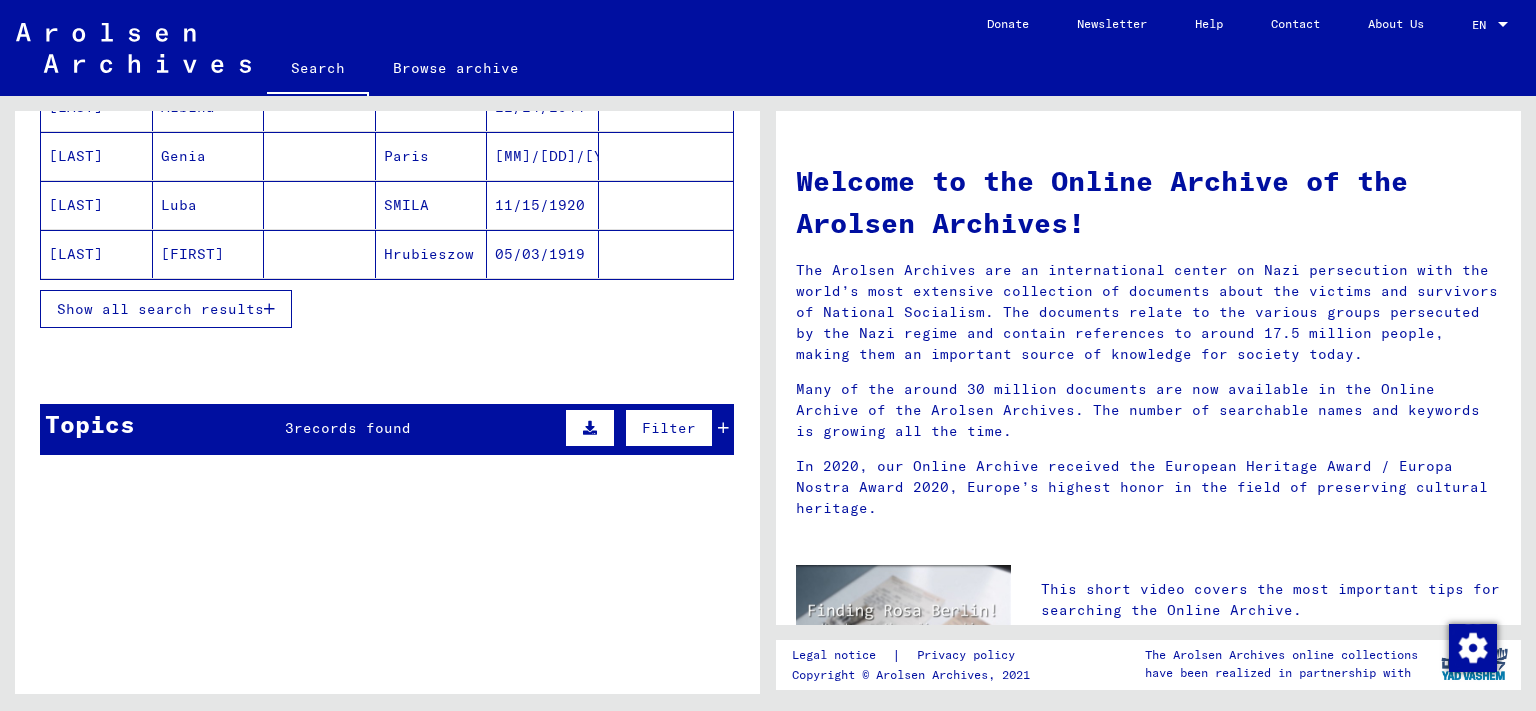 click at bounding box center [723, 428] 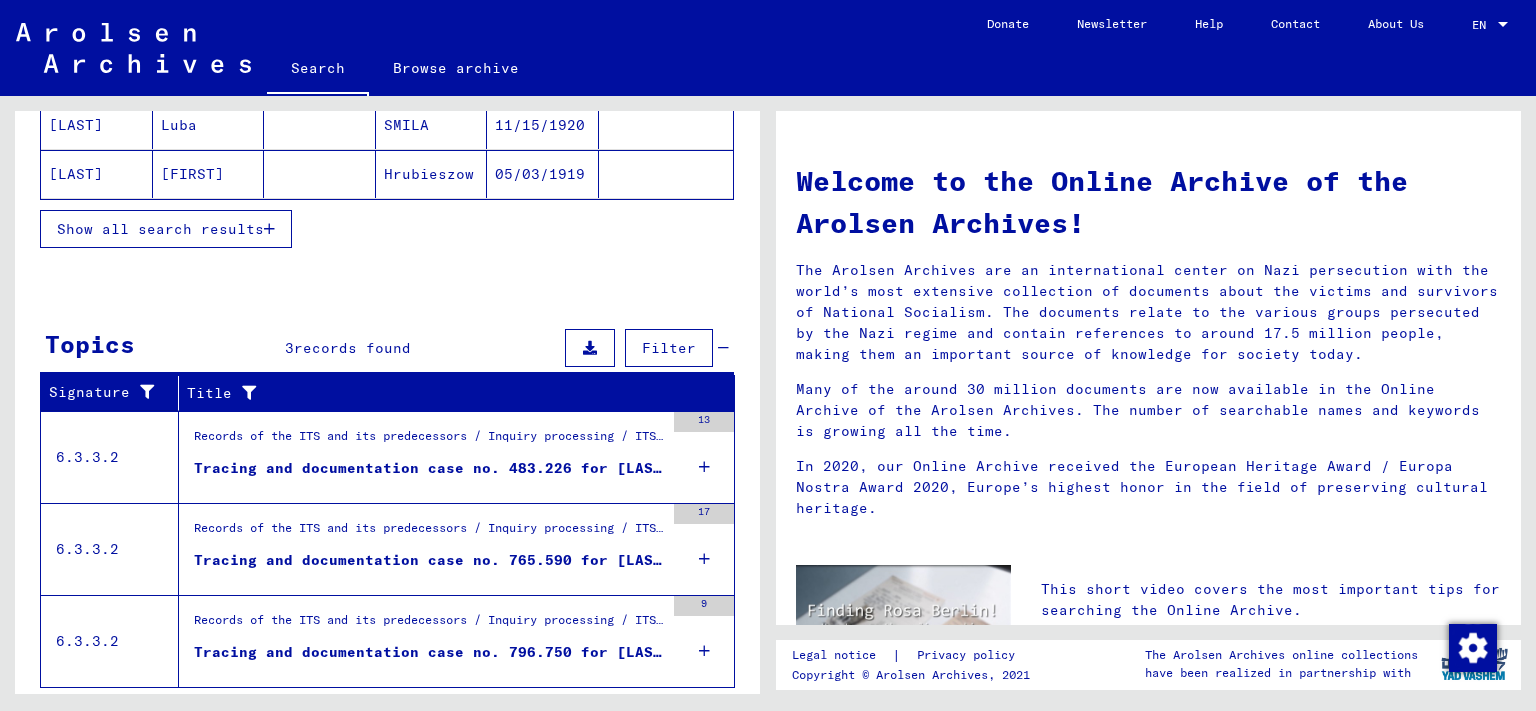 scroll, scrollTop: 433, scrollLeft: 0, axis: vertical 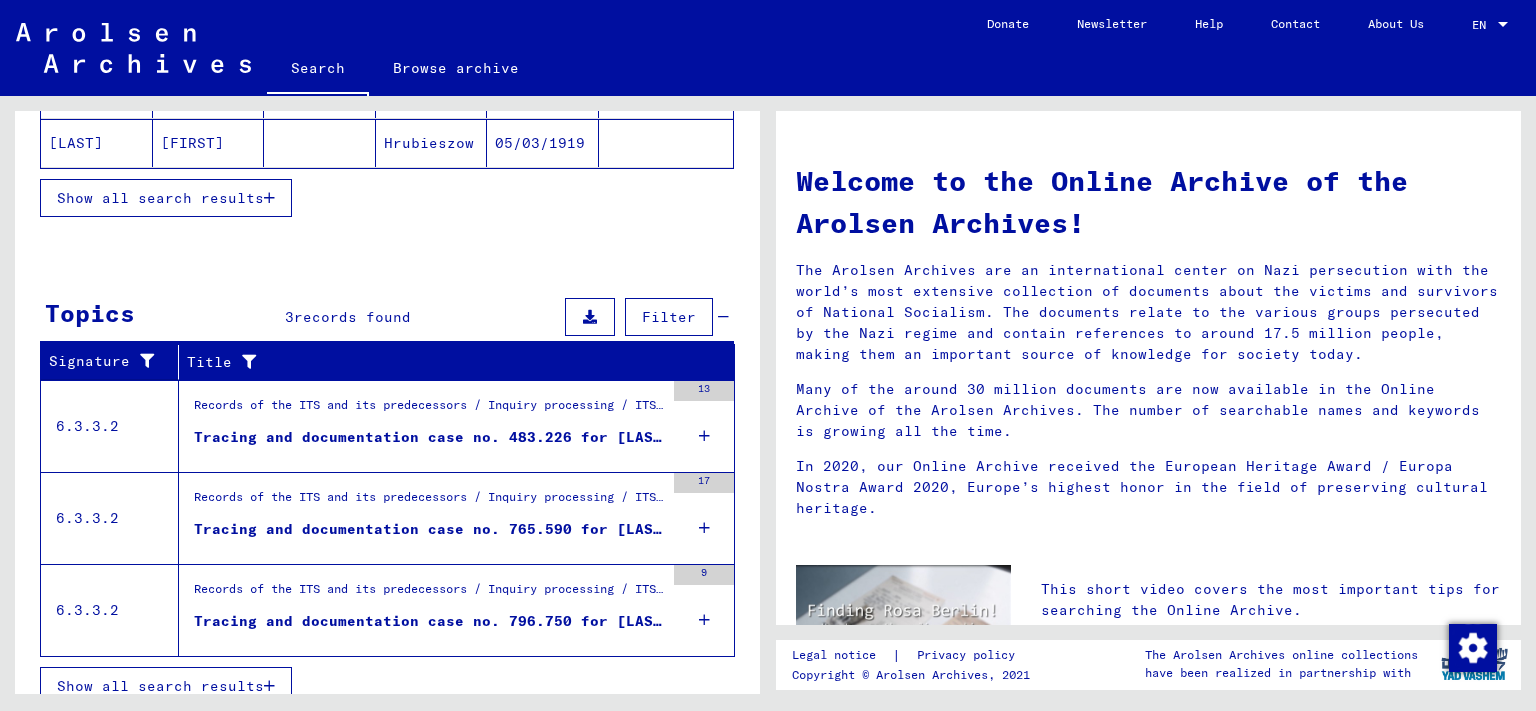 click on "Tracing and documentation case no. 483.226 for [LAST], [FIRST] born [DD].[MM].[YYYY]" at bounding box center [429, 437] 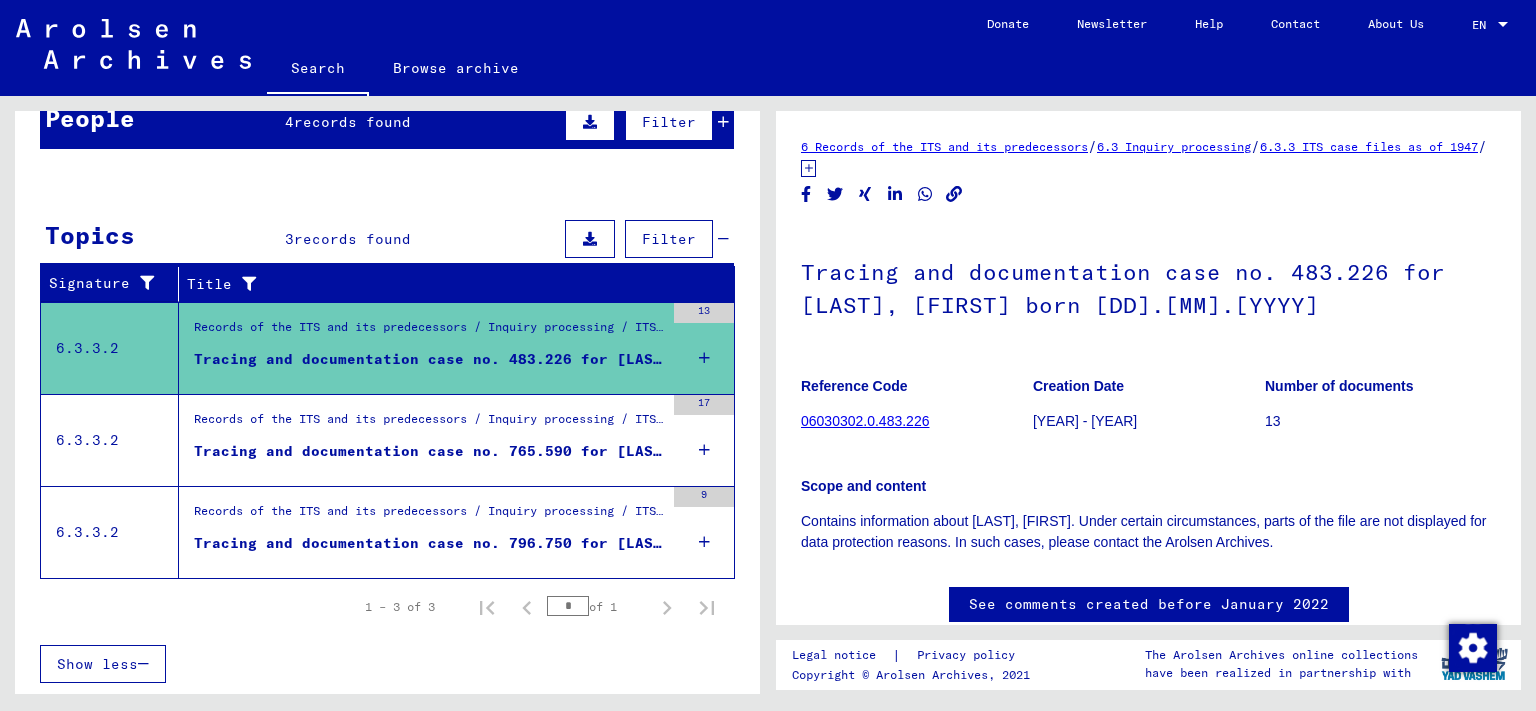 scroll, scrollTop: 194, scrollLeft: 0, axis: vertical 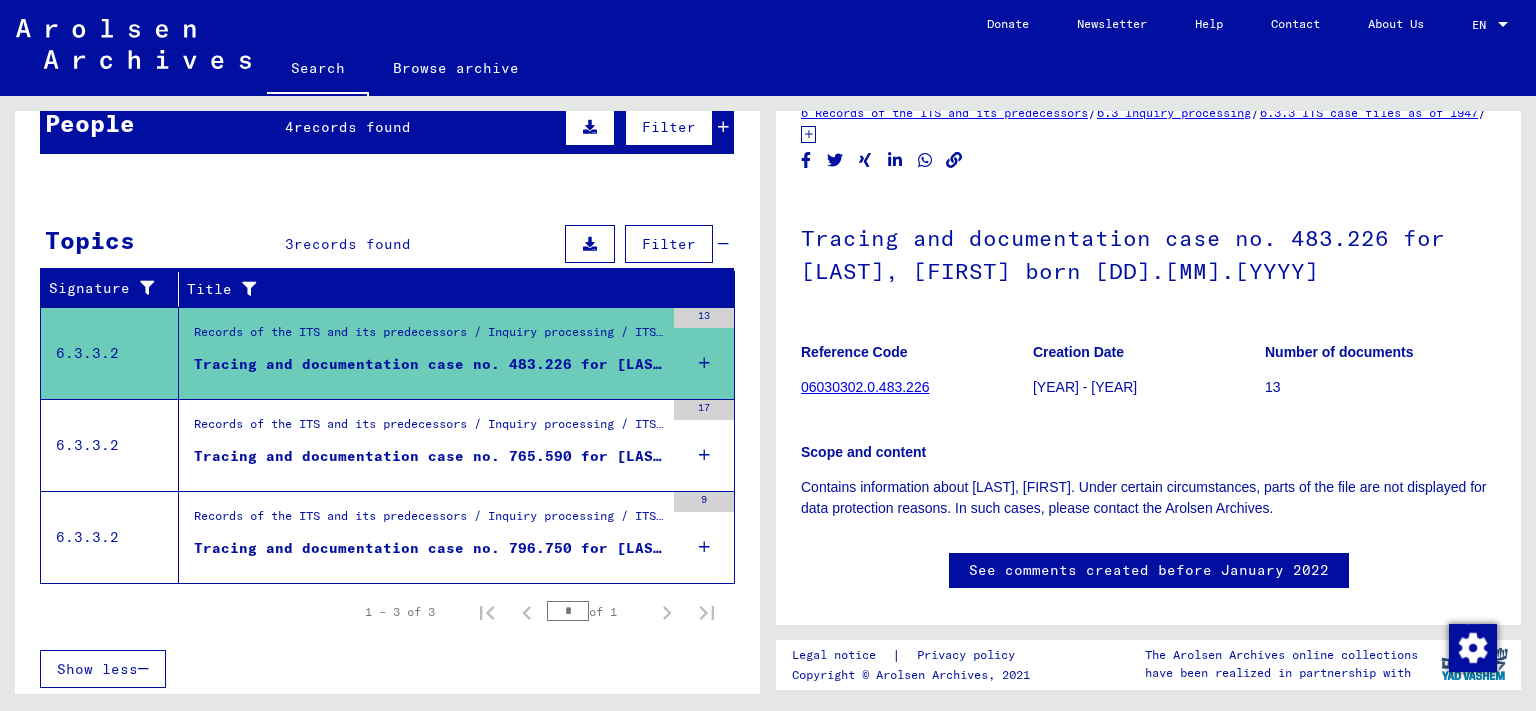 click at bounding box center (666, 385) 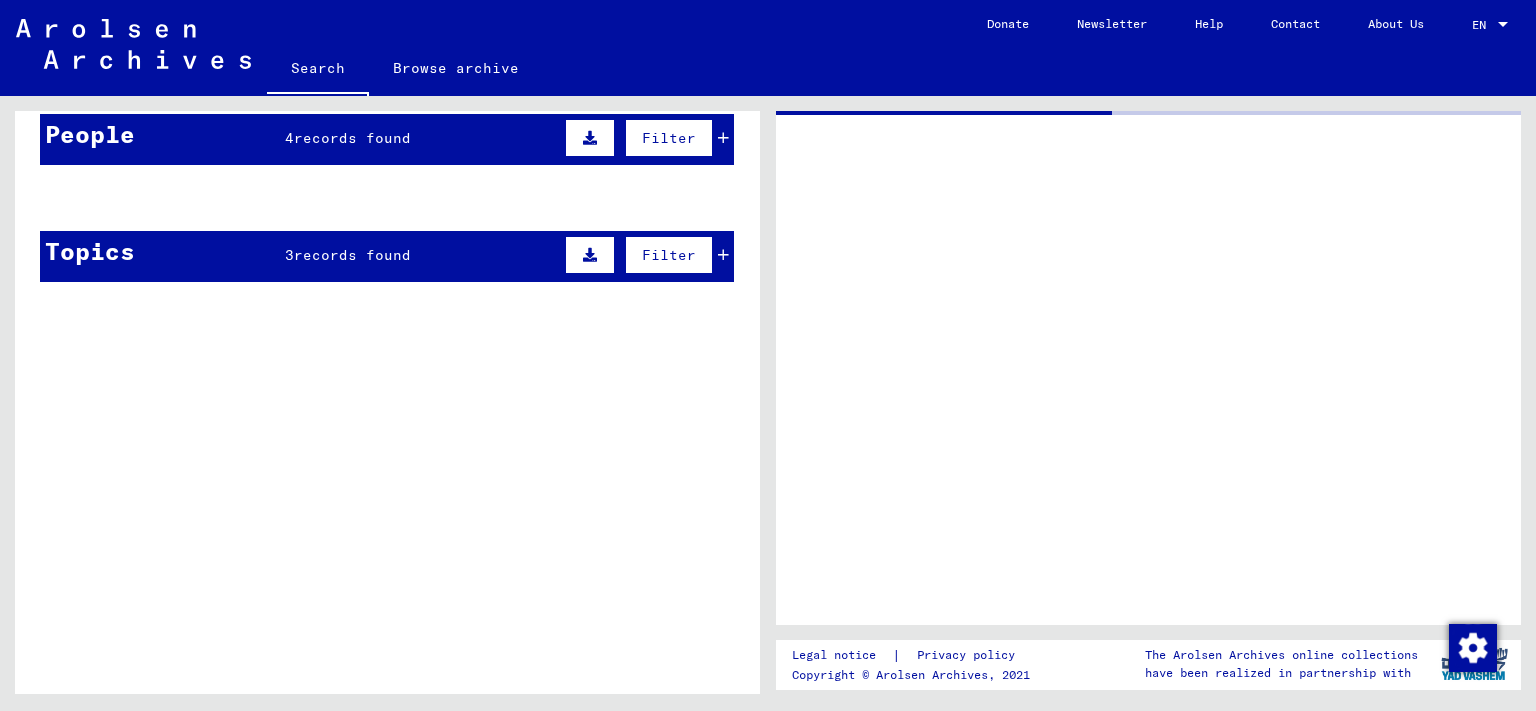 scroll, scrollTop: 0, scrollLeft: 0, axis: both 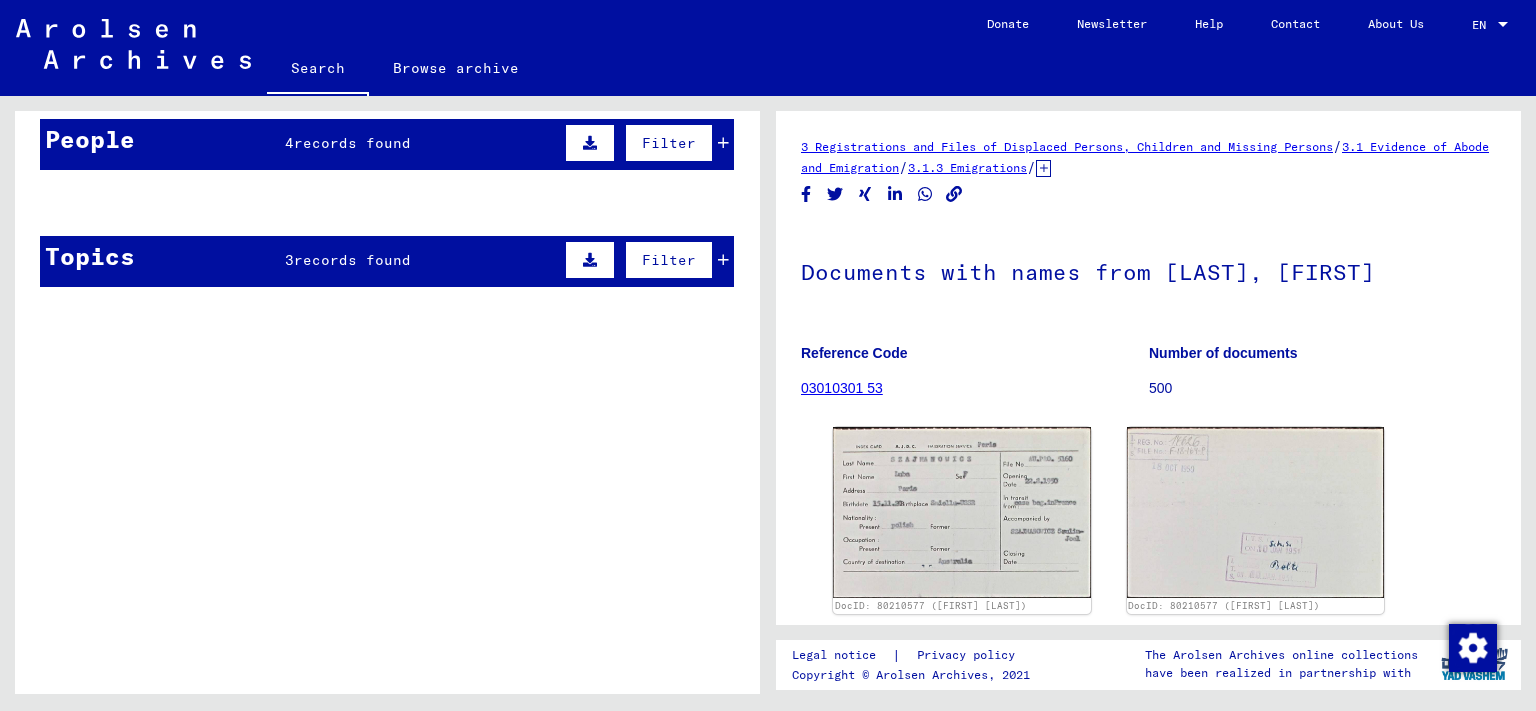 click at bounding box center (666, 301) 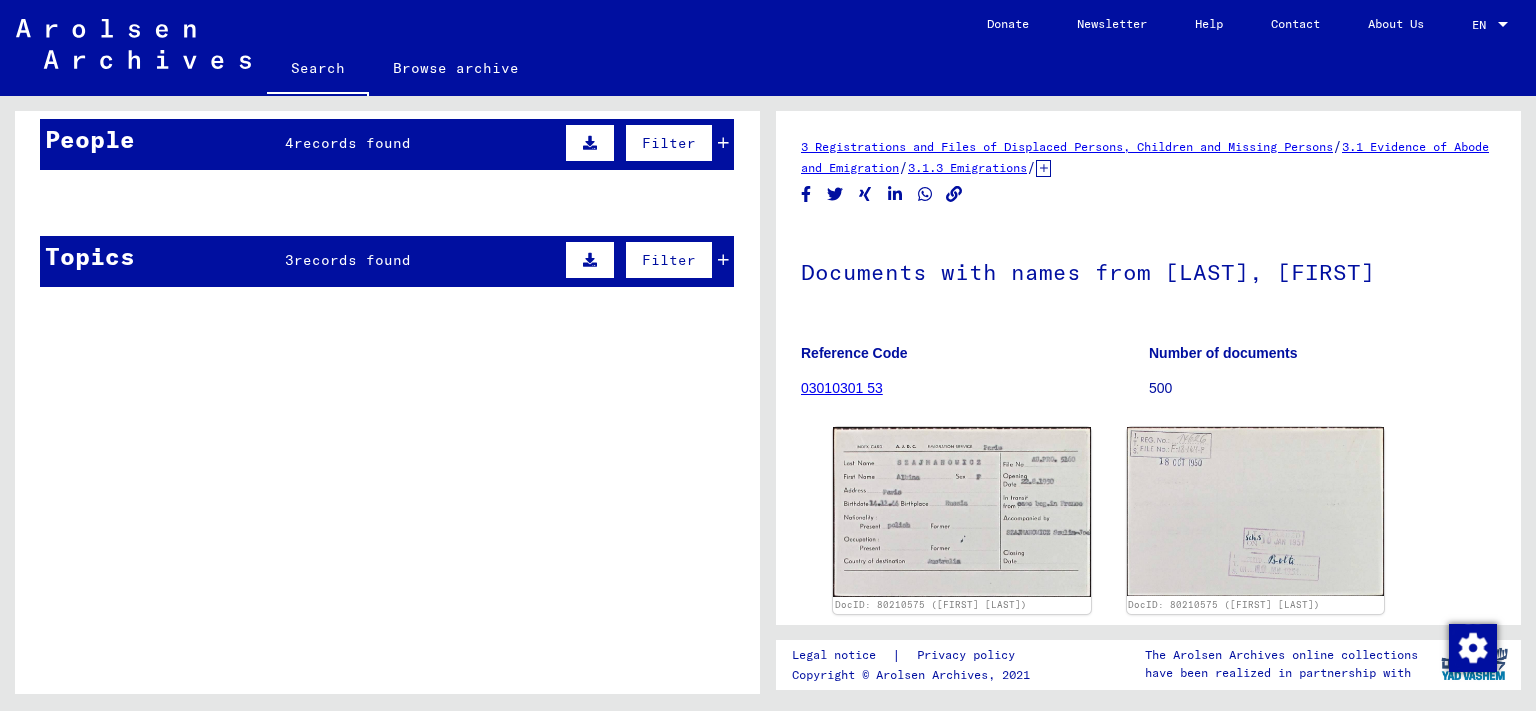 click 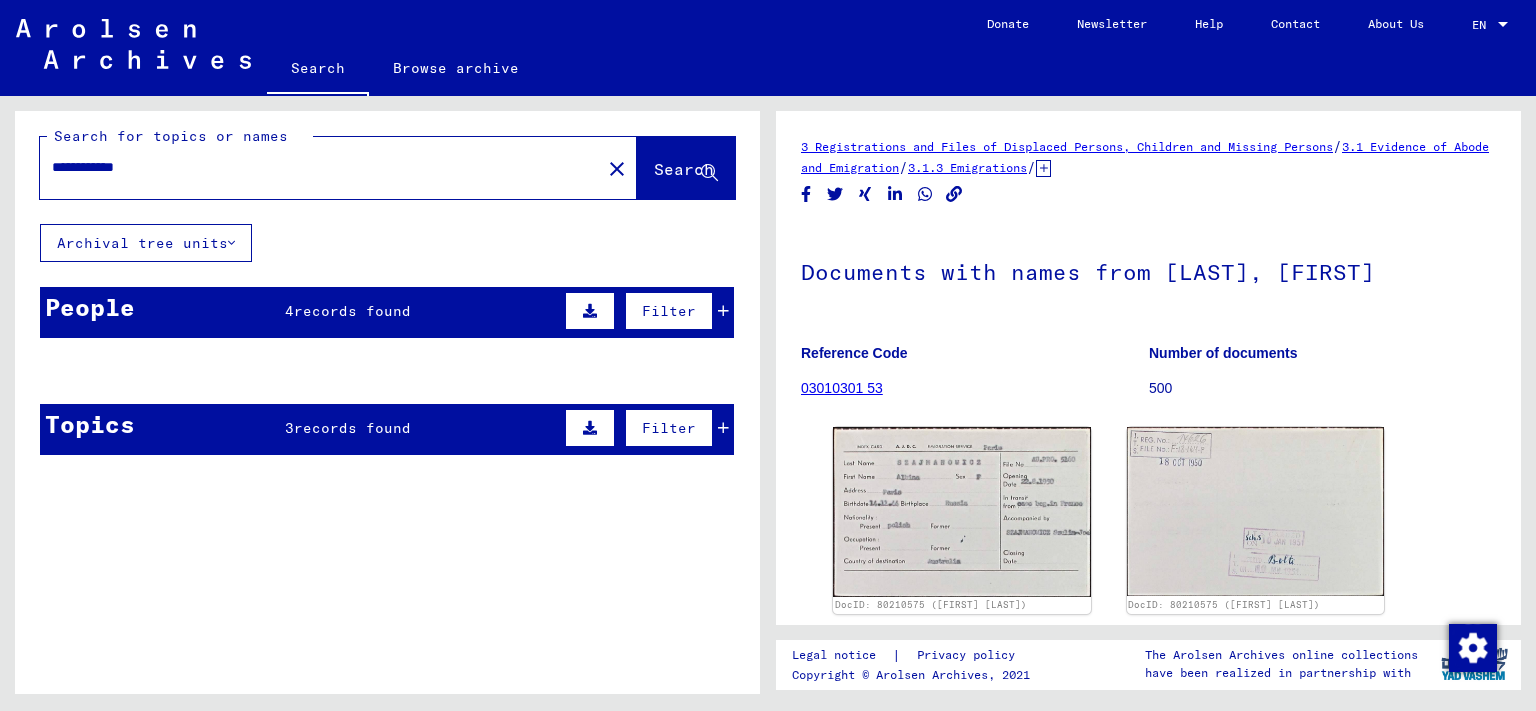 scroll, scrollTop: 0, scrollLeft: 0, axis: both 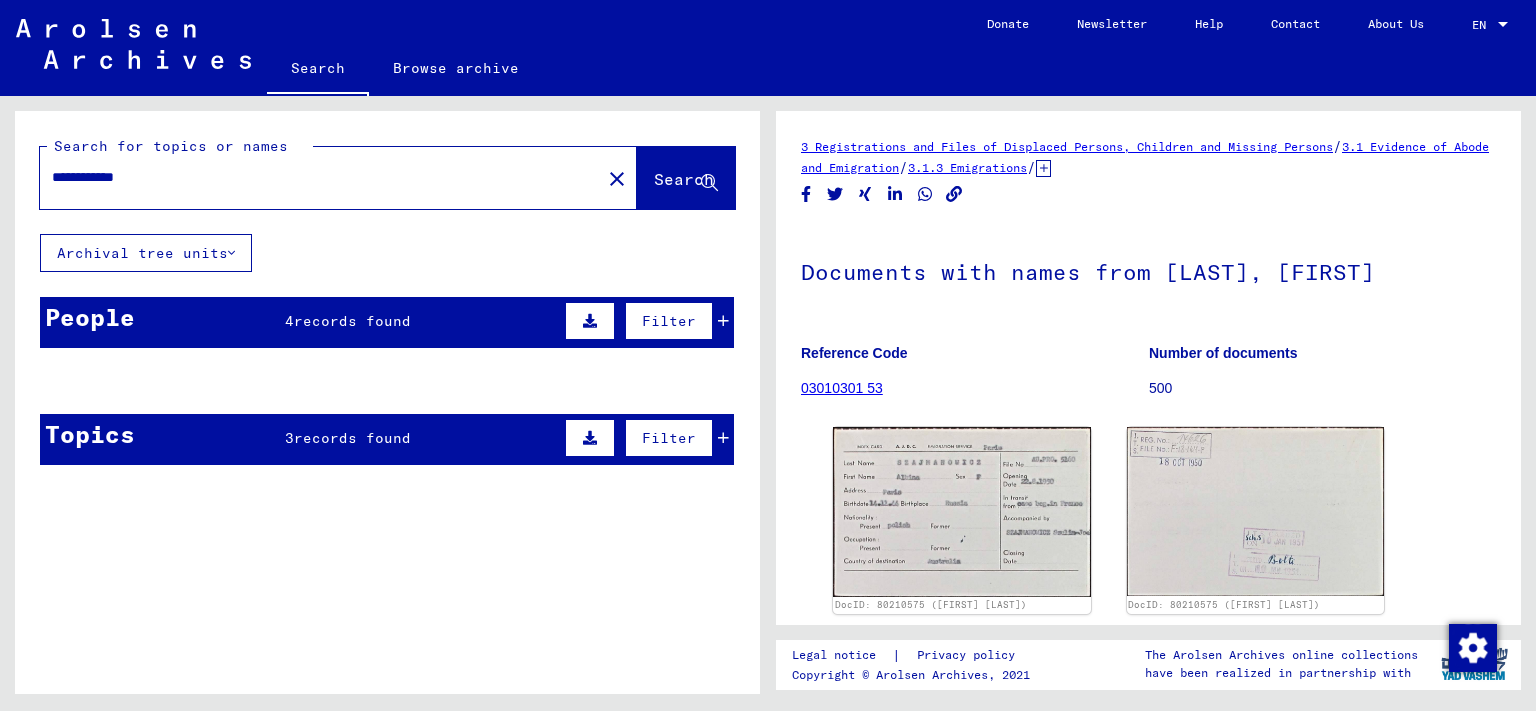 click on "Search" 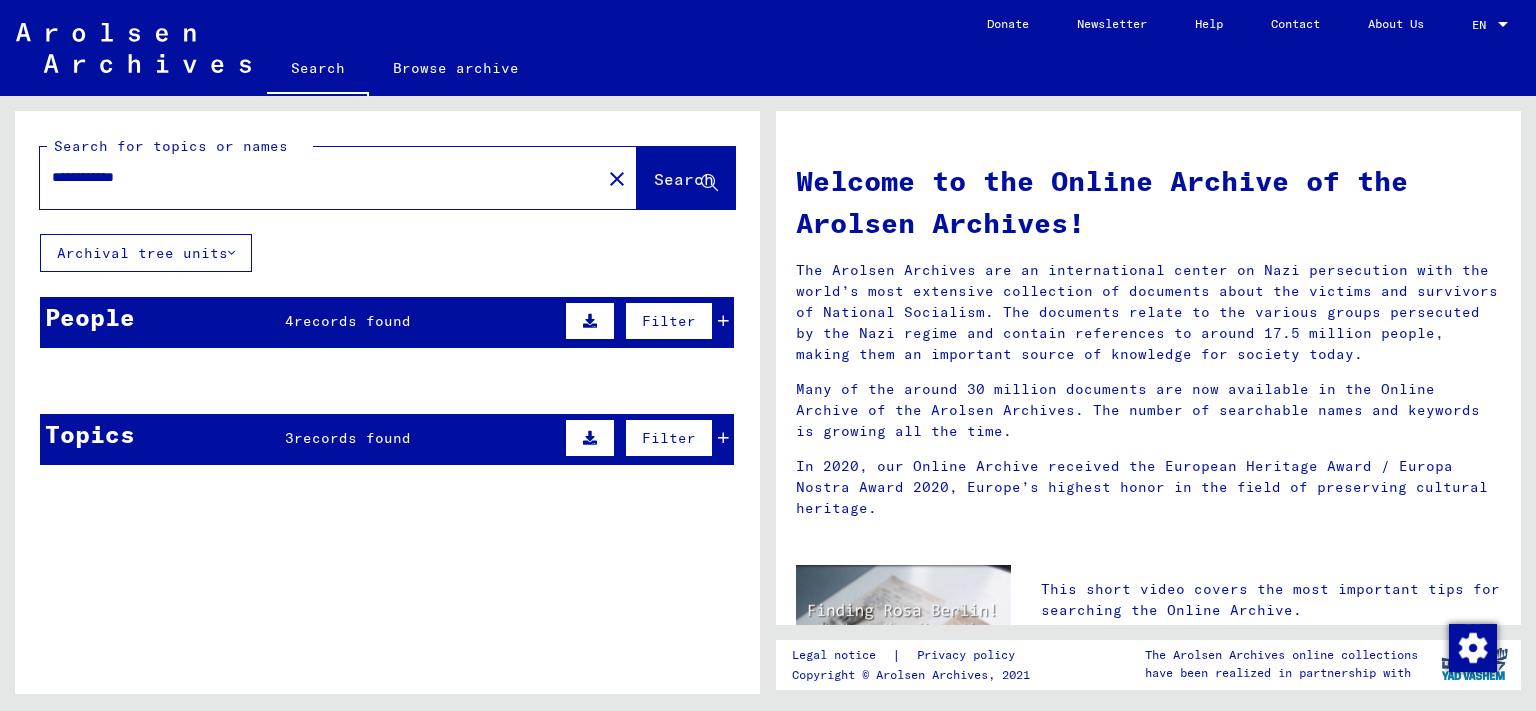 click 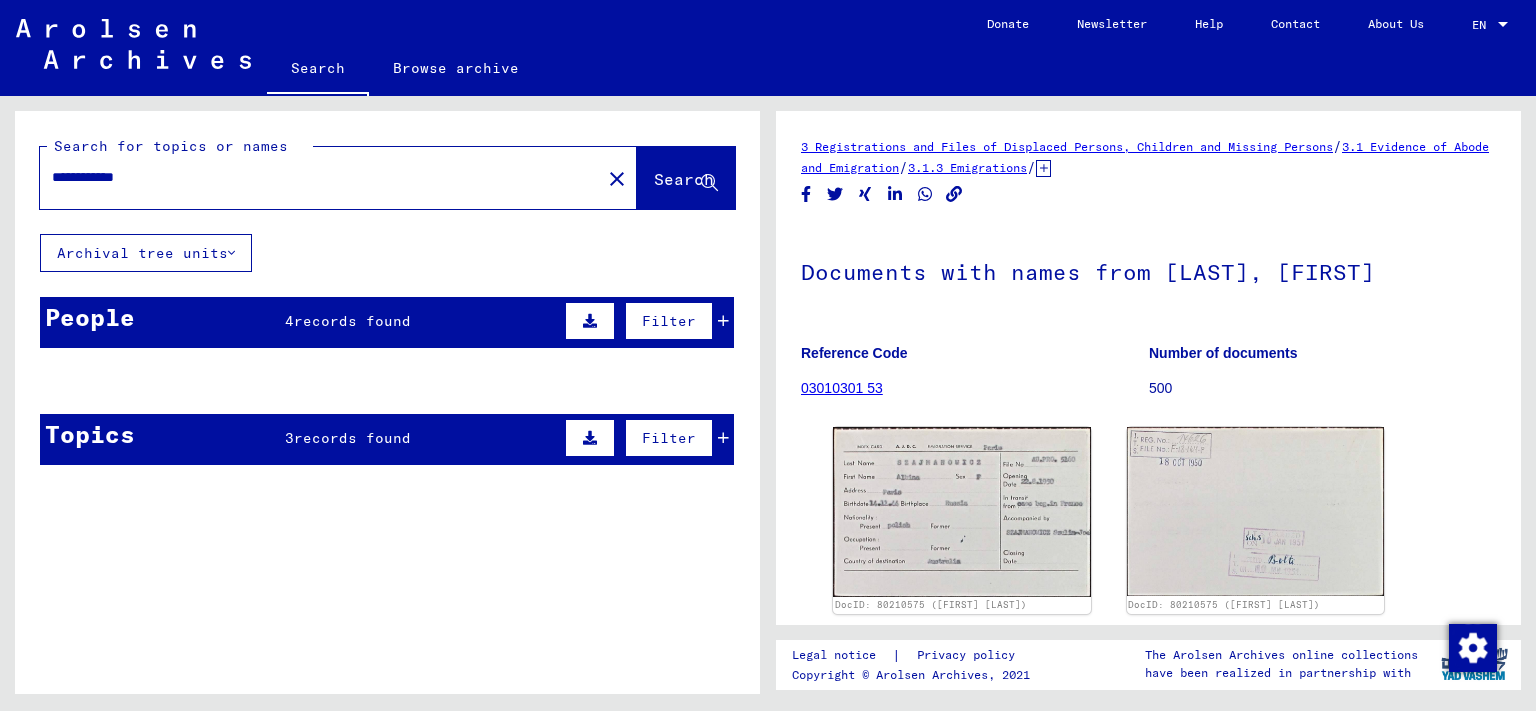 click on "11/14/1944" 